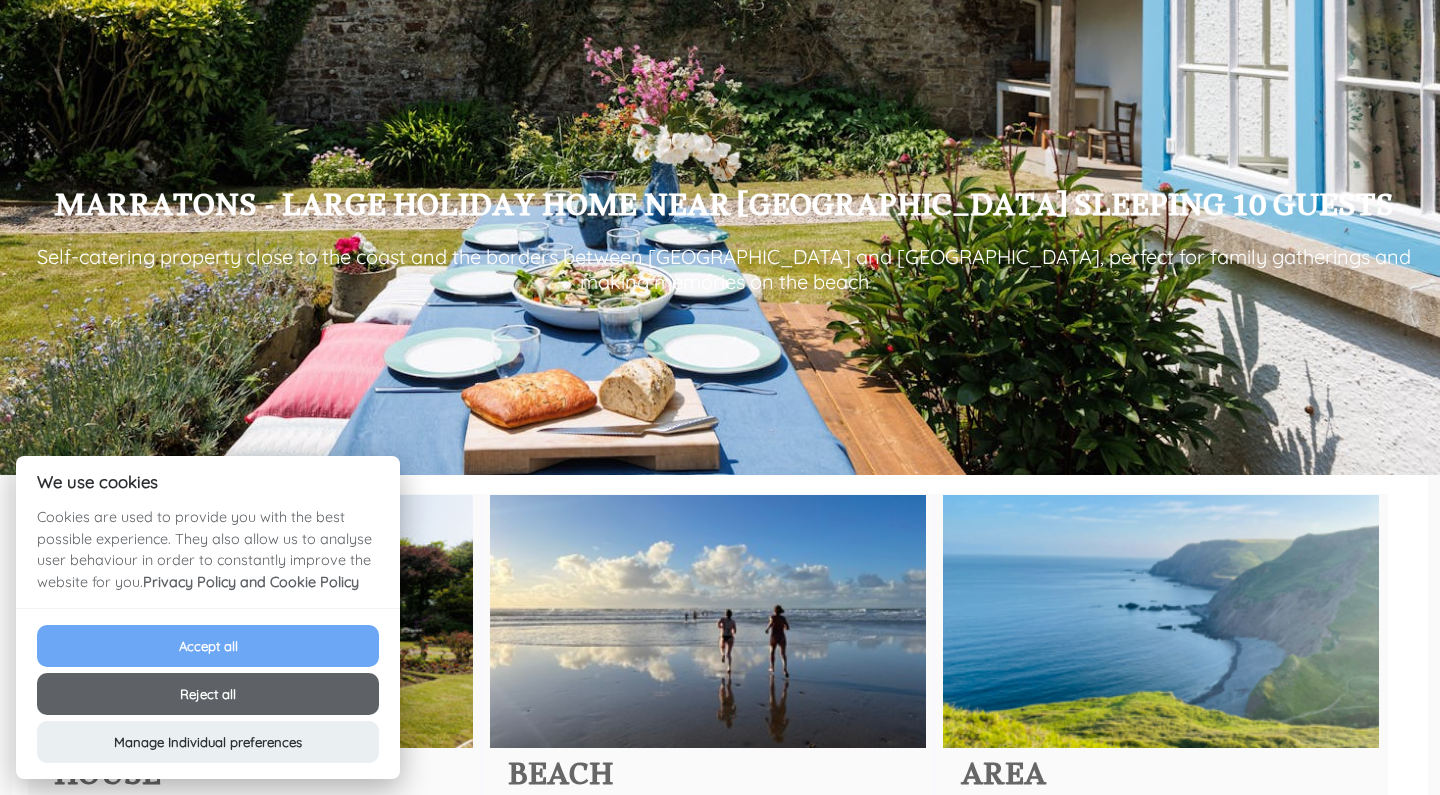 scroll, scrollTop: 484, scrollLeft: 0, axis: vertical 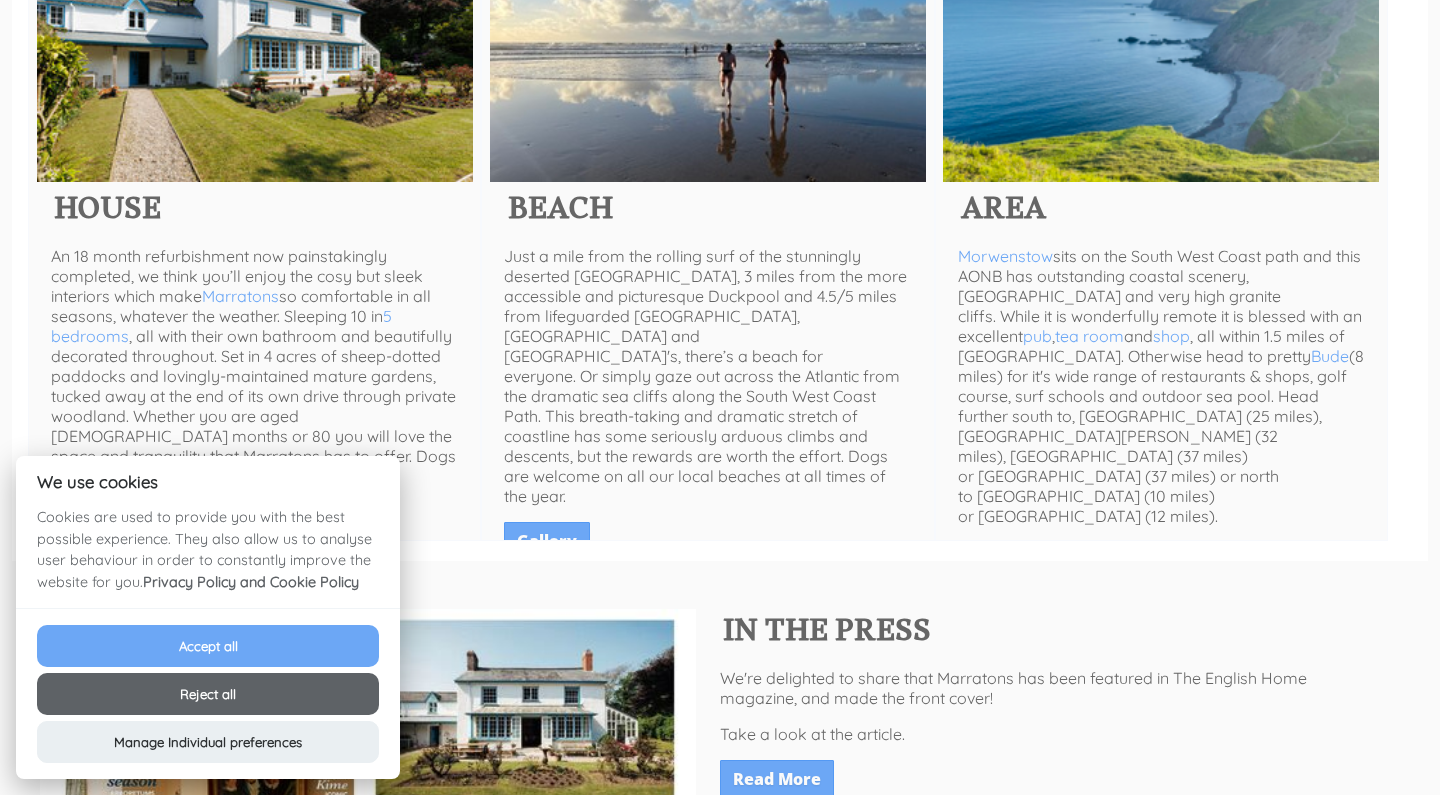 click on "Accept all" at bounding box center [208, 646] 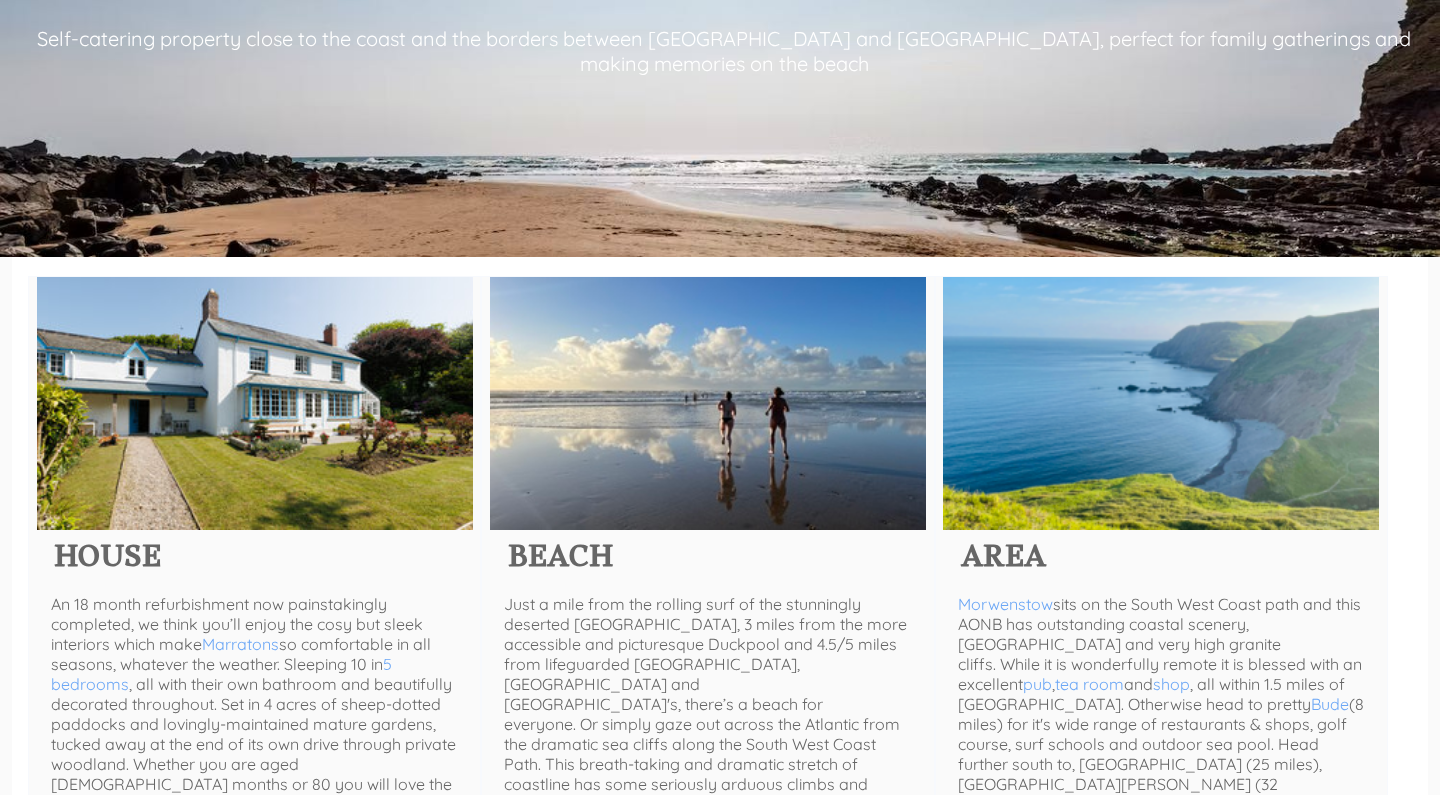 scroll, scrollTop: 625, scrollLeft: 0, axis: vertical 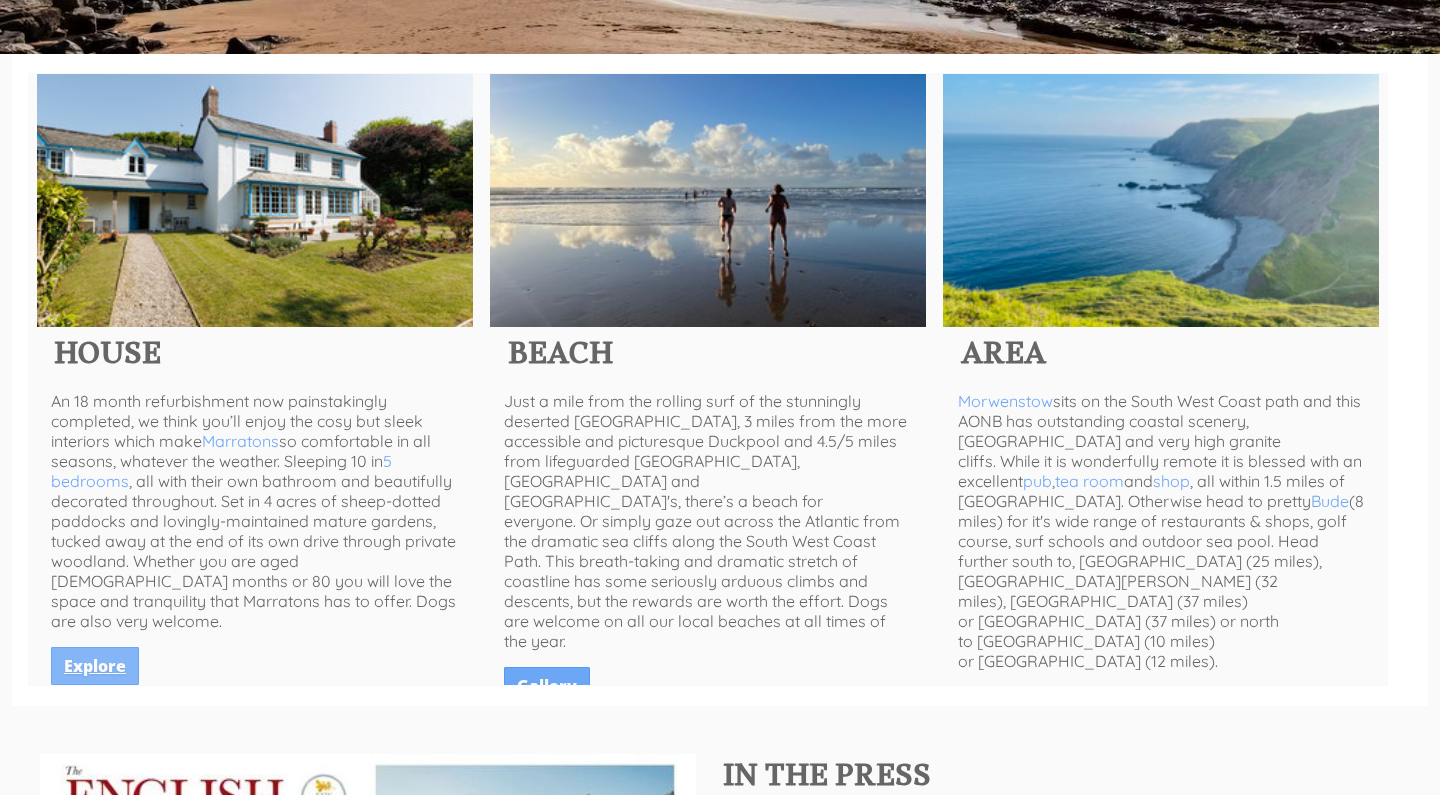 click on "Explore" at bounding box center [95, 666] 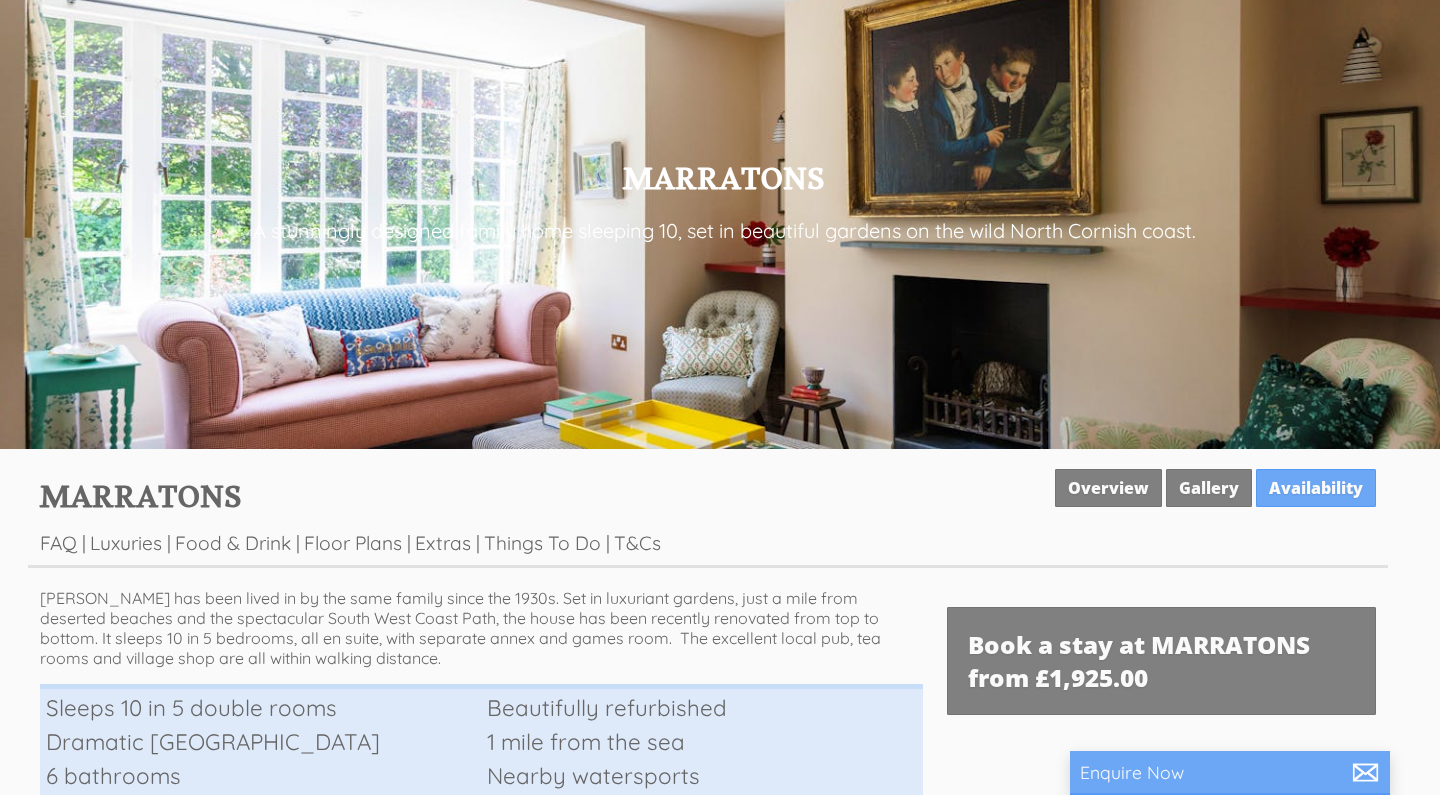 scroll, scrollTop: 290, scrollLeft: 0, axis: vertical 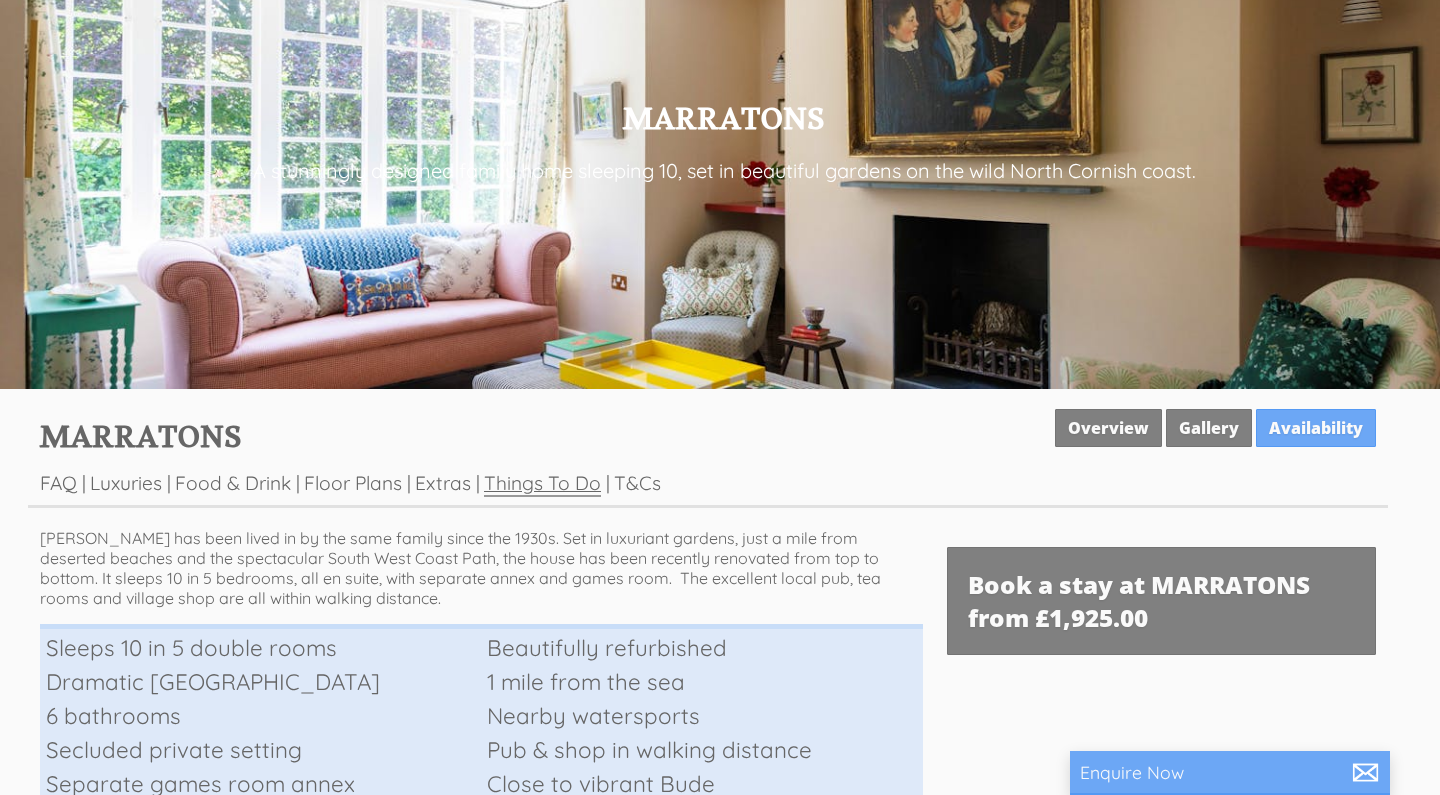click on "Things To Do" at bounding box center (542, 484) 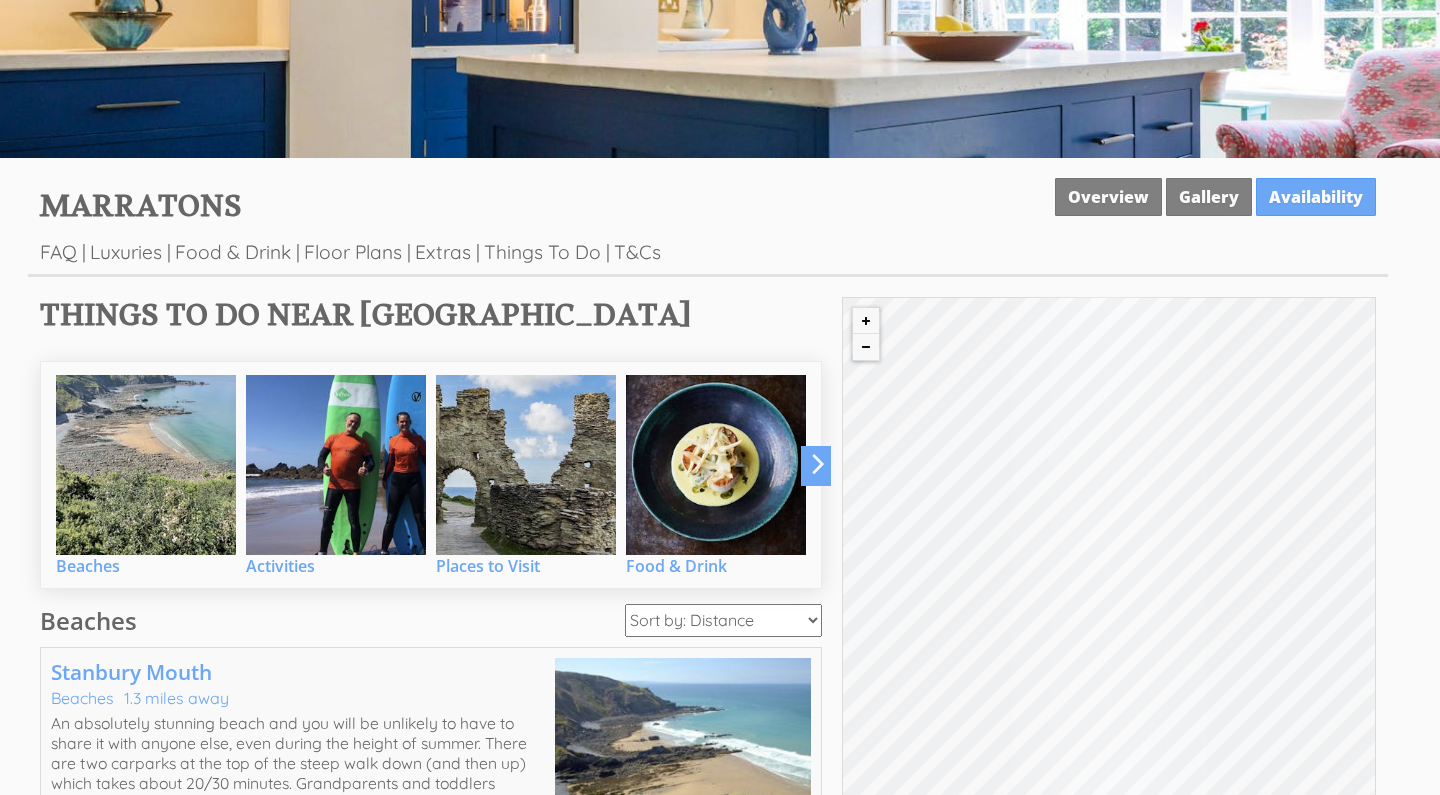 scroll, scrollTop: 558, scrollLeft: 0, axis: vertical 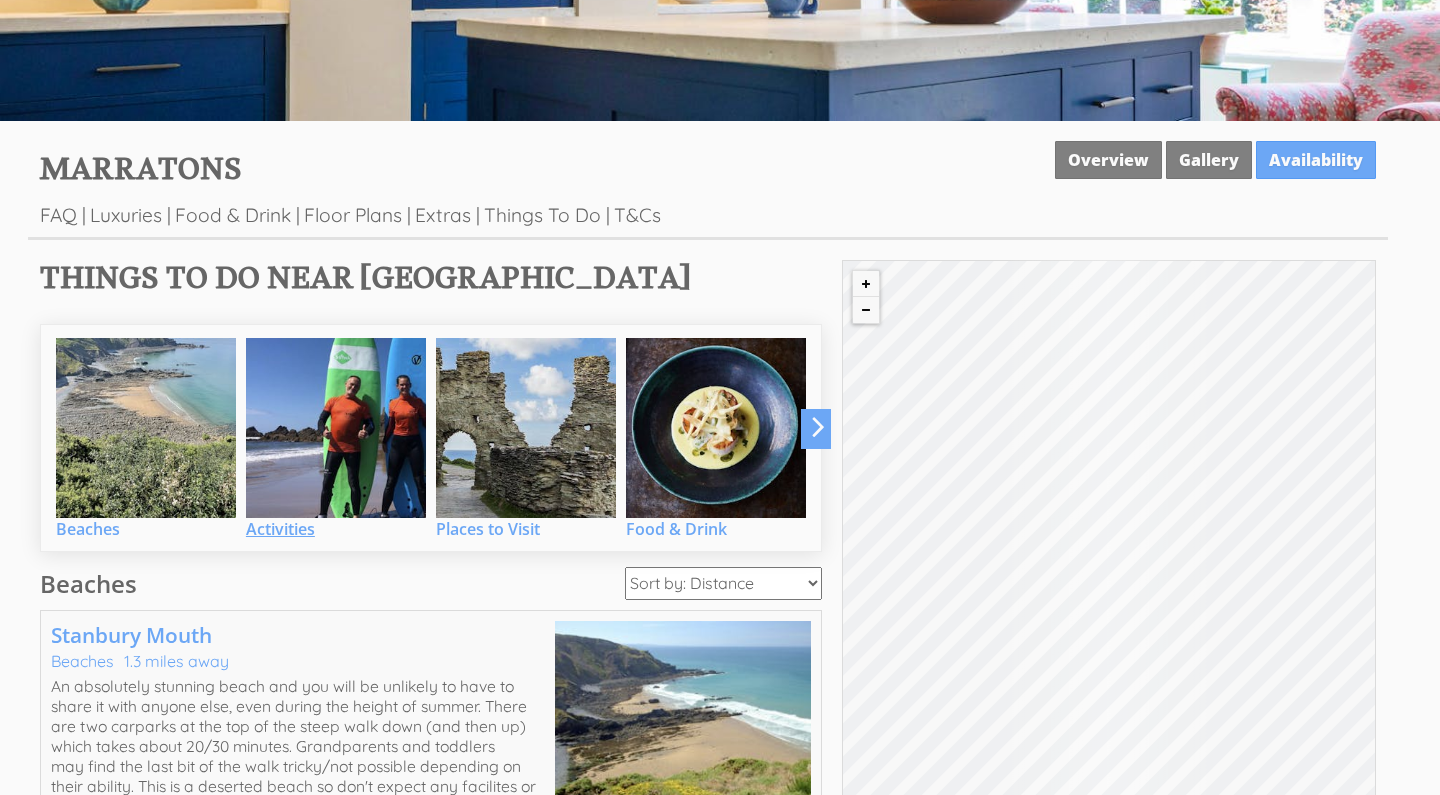 click on "Activities" 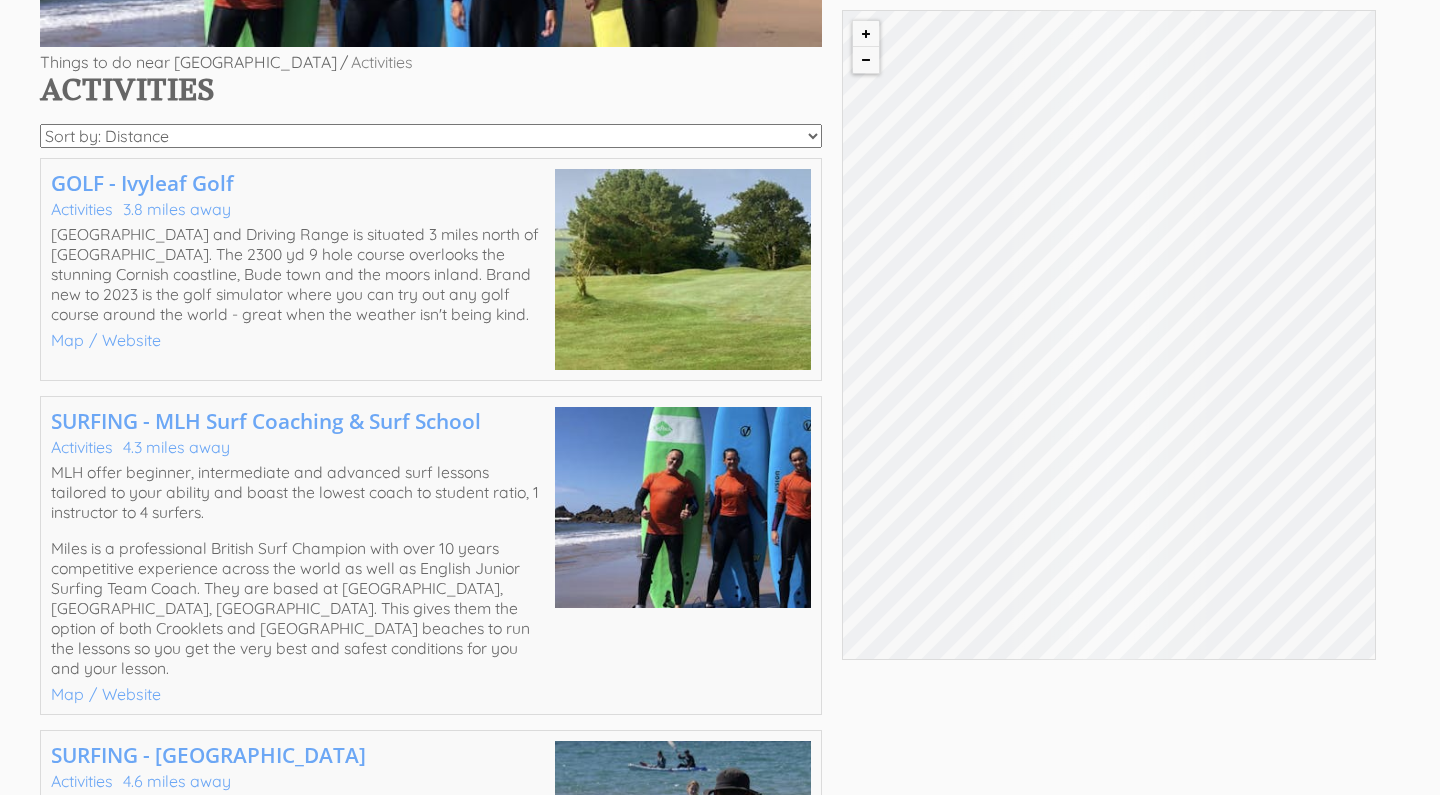 scroll, scrollTop: 1141, scrollLeft: 0, axis: vertical 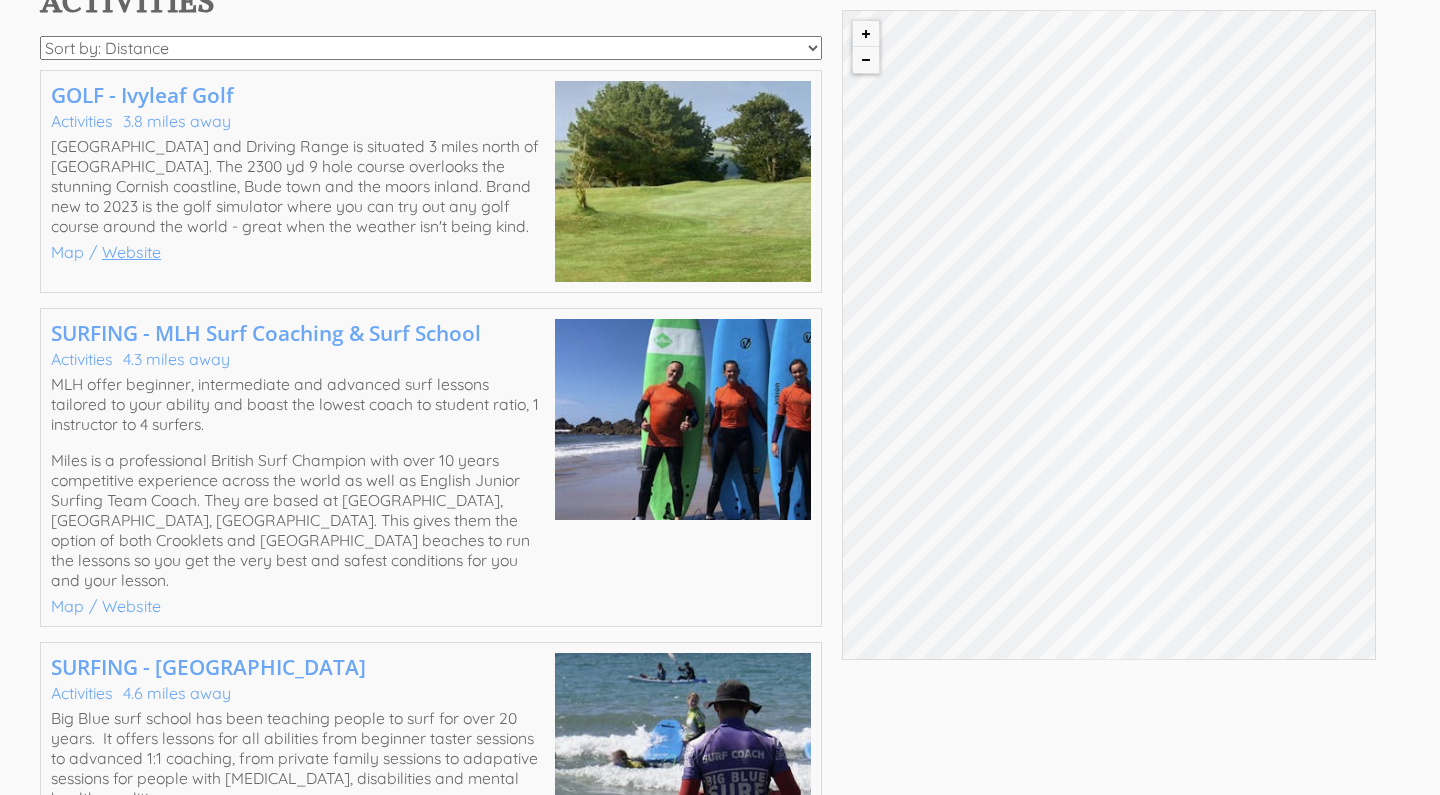 click on "Website" at bounding box center [131, 252] 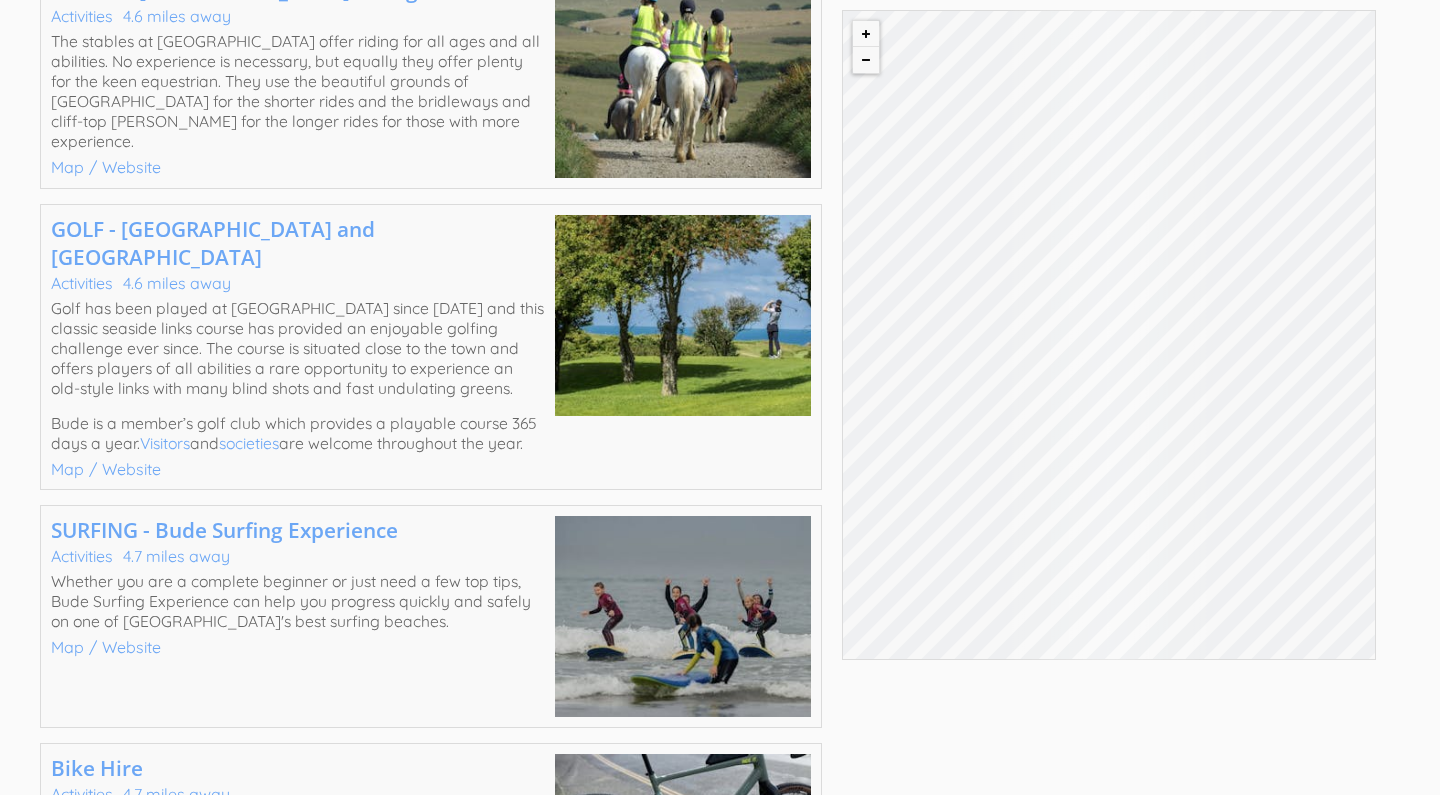 scroll, scrollTop: 2089, scrollLeft: 0, axis: vertical 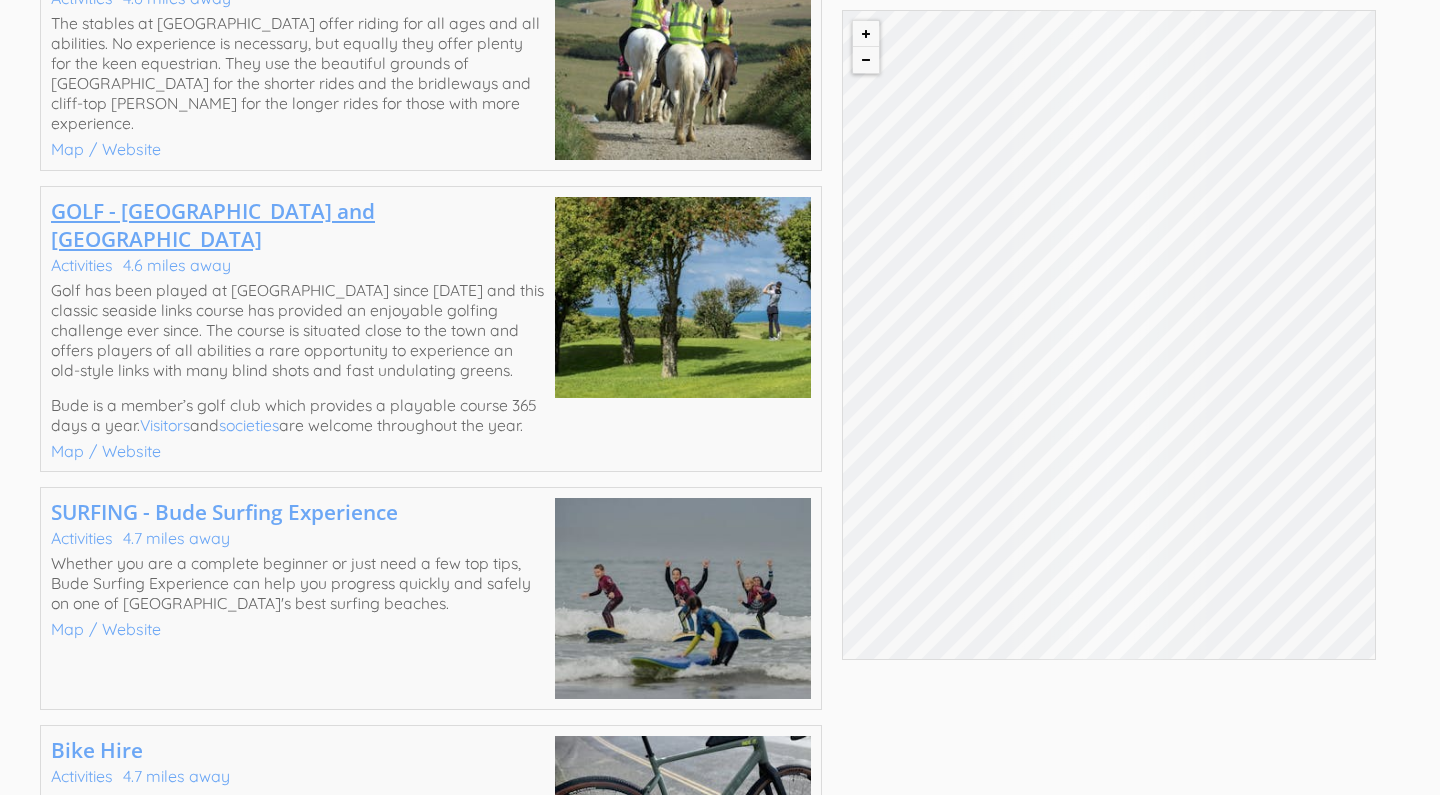 click on "GOLF - [GEOGRAPHIC_DATA] and [GEOGRAPHIC_DATA]" at bounding box center (213, 225) 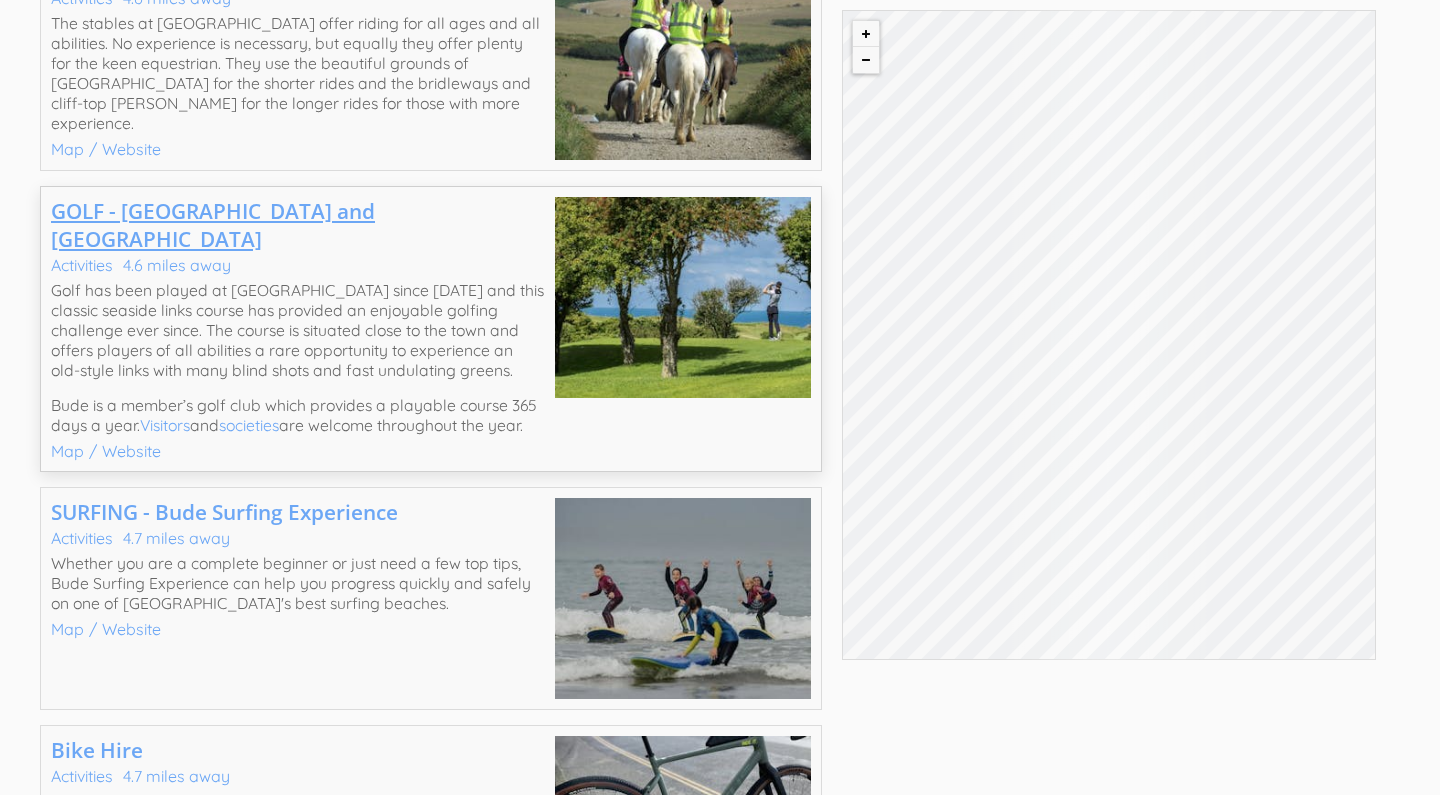 scroll, scrollTop: 2099, scrollLeft: 0, axis: vertical 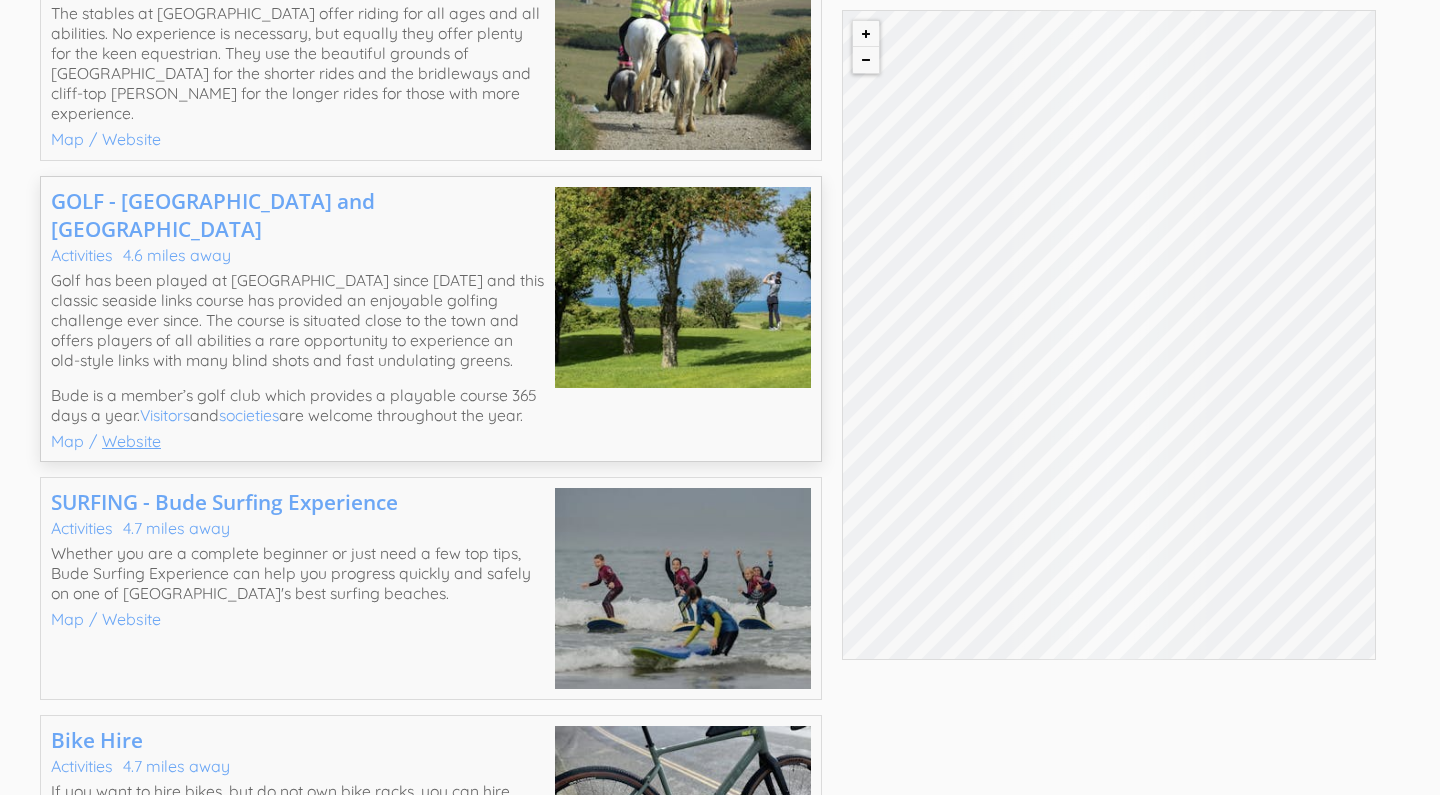 click on "Website" at bounding box center [131, 441] 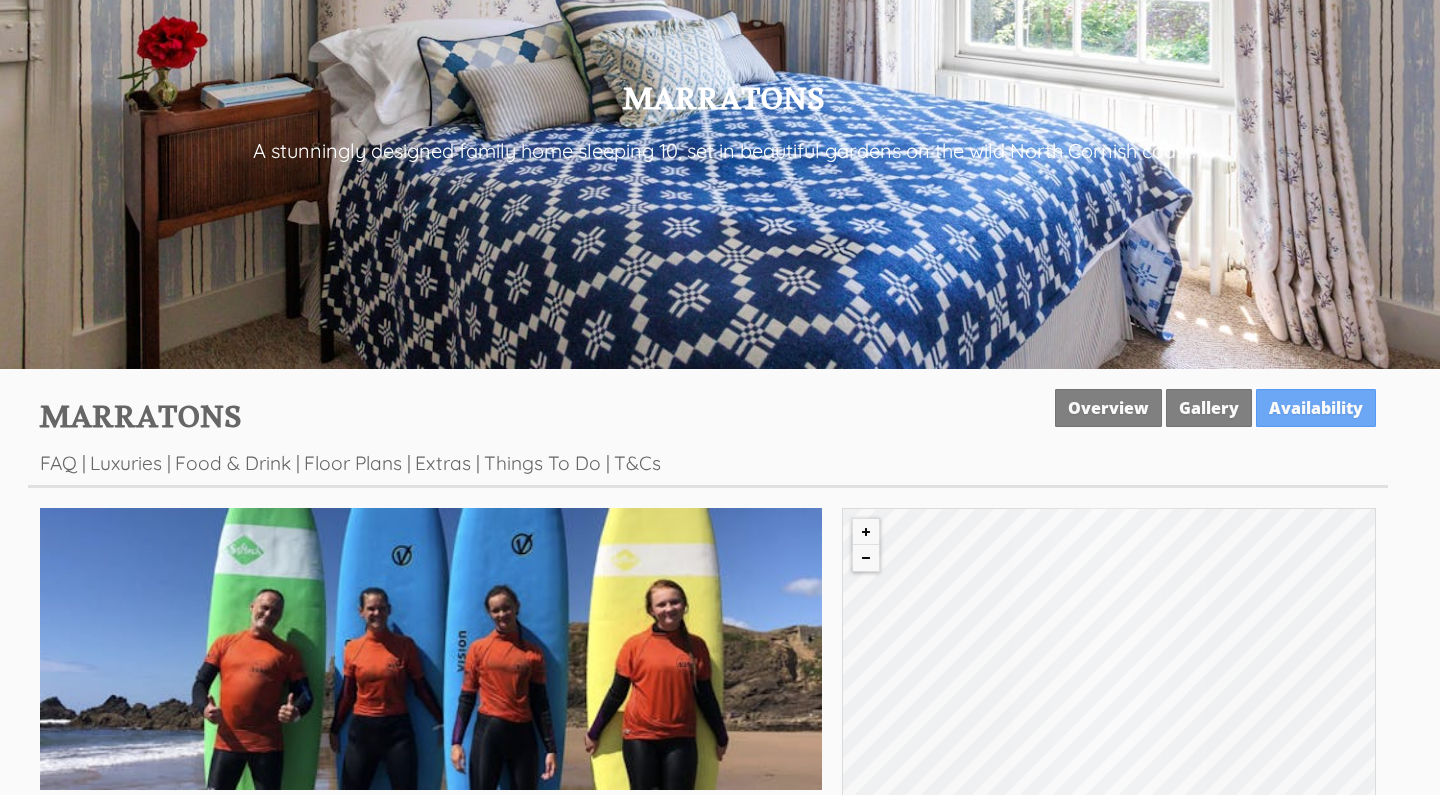 scroll, scrollTop: 311, scrollLeft: 0, axis: vertical 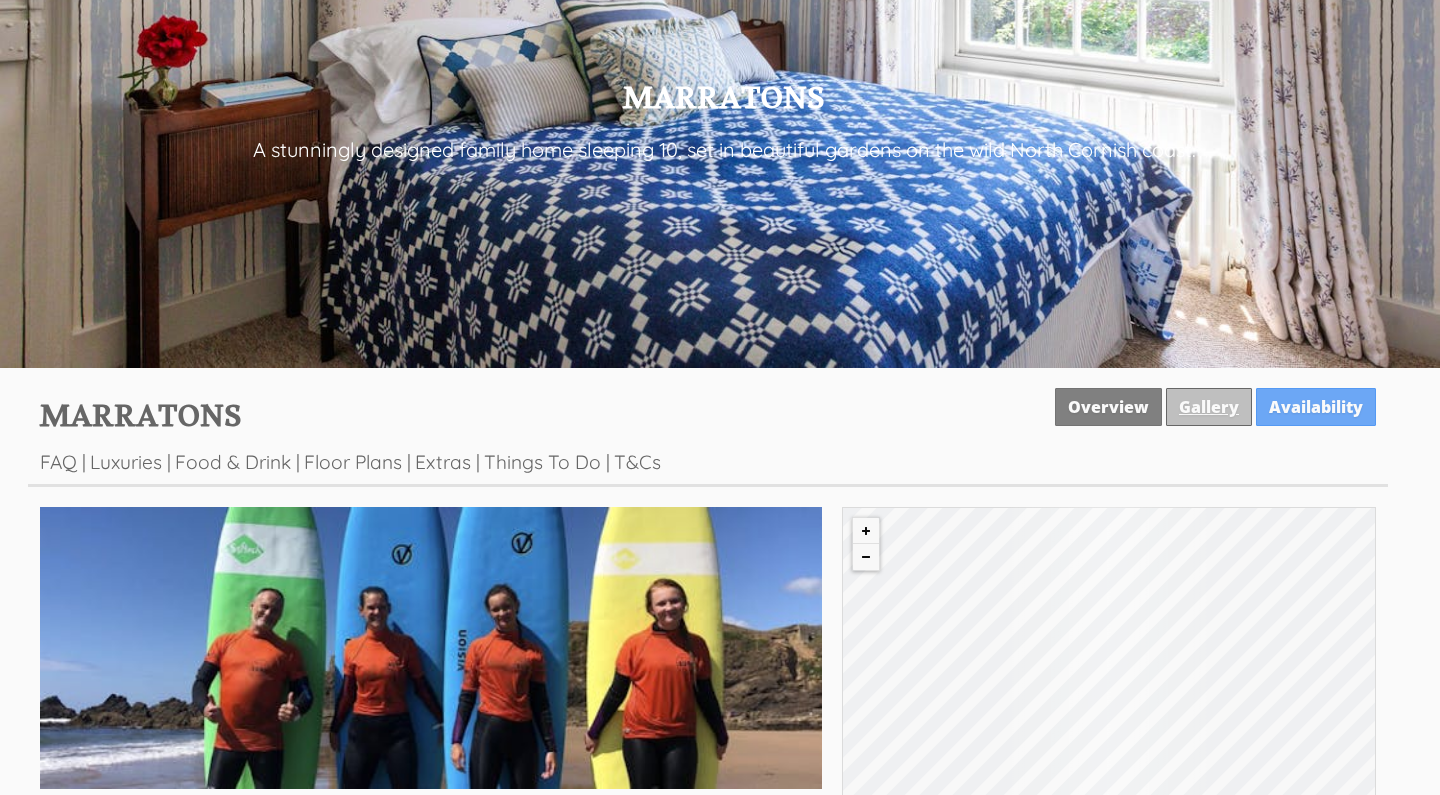 click on "Gallery" at bounding box center [1209, 407] 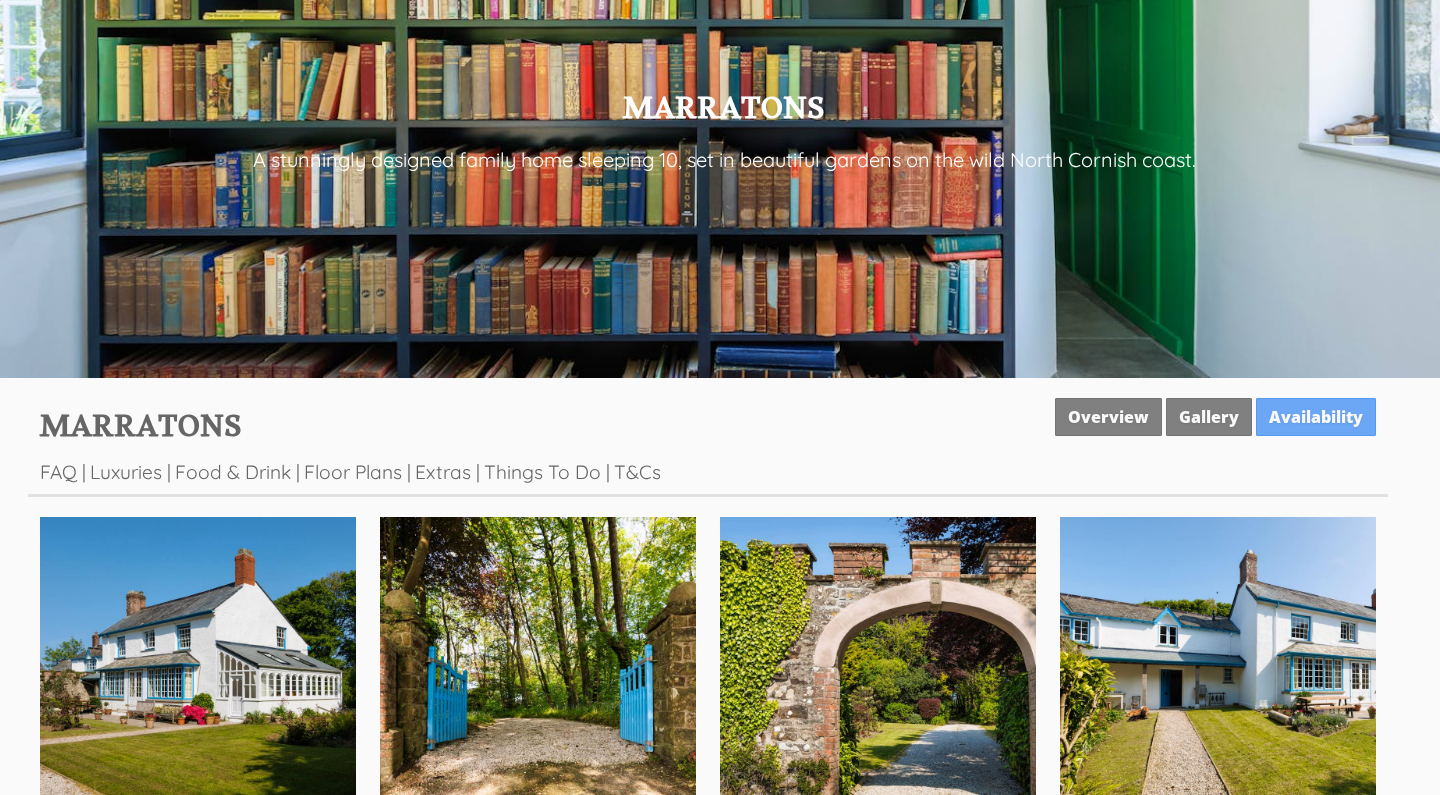 scroll, scrollTop: 306, scrollLeft: 0, axis: vertical 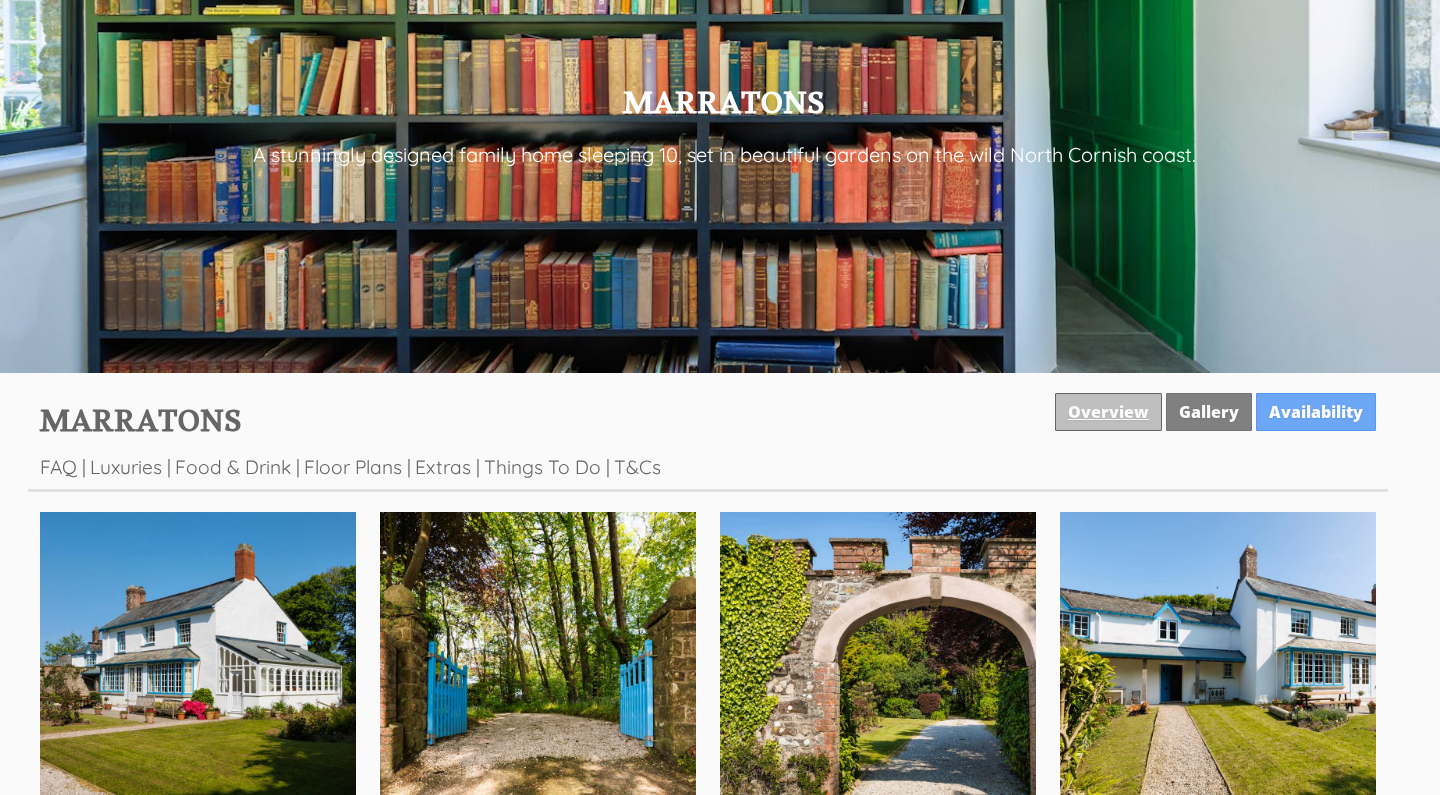 click on "Overview" at bounding box center [1108, 412] 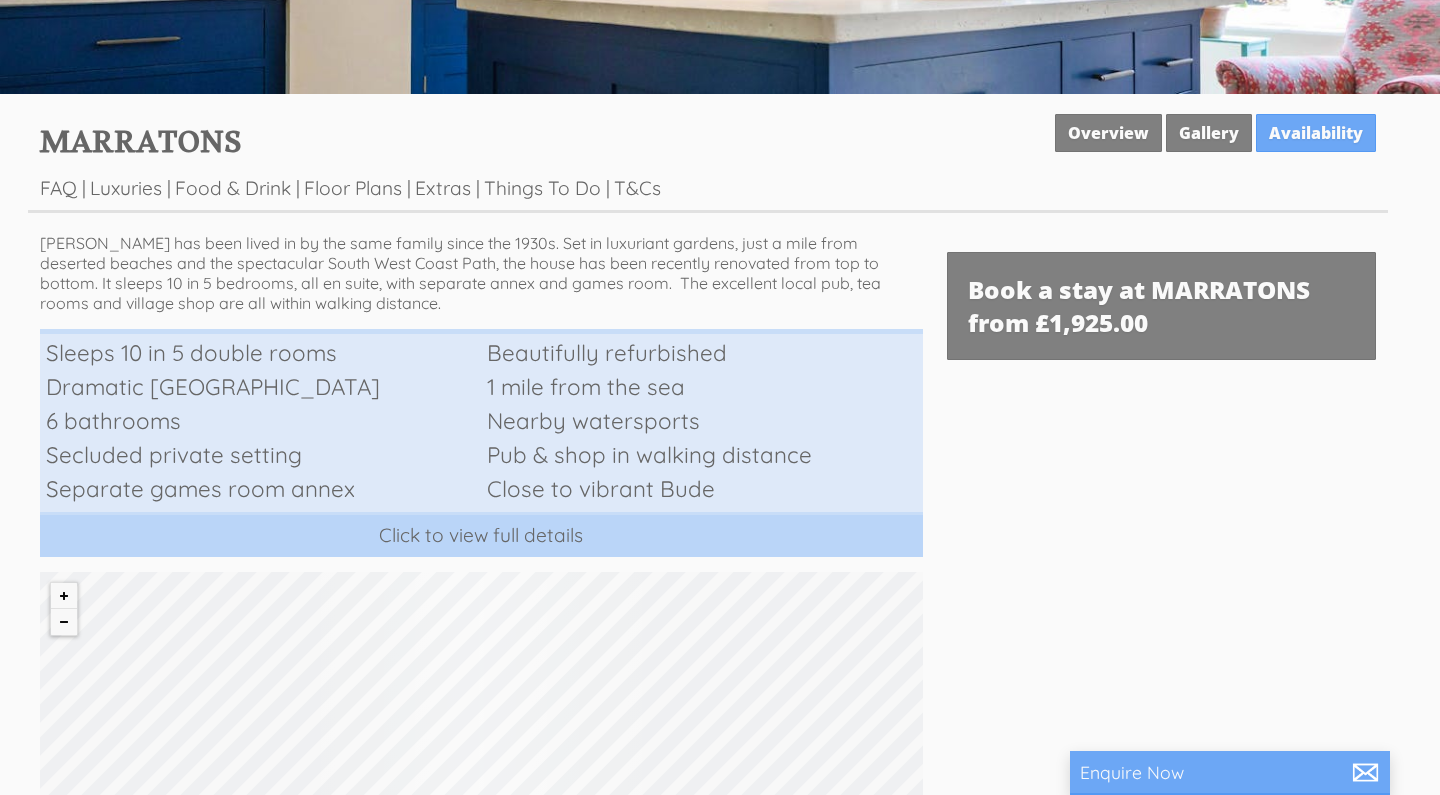 scroll, scrollTop: 589, scrollLeft: 0, axis: vertical 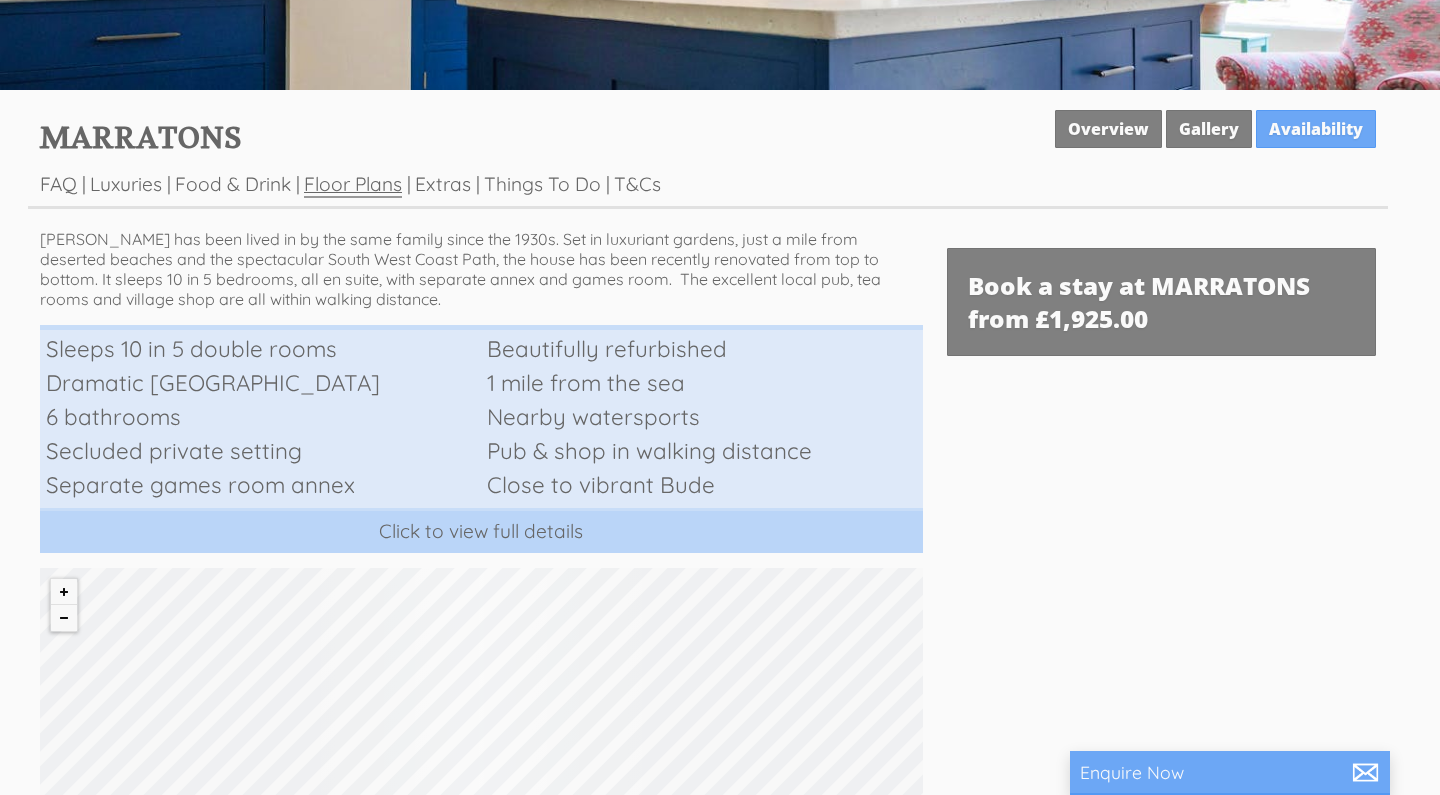 click on "Floor Plans" at bounding box center [353, 185] 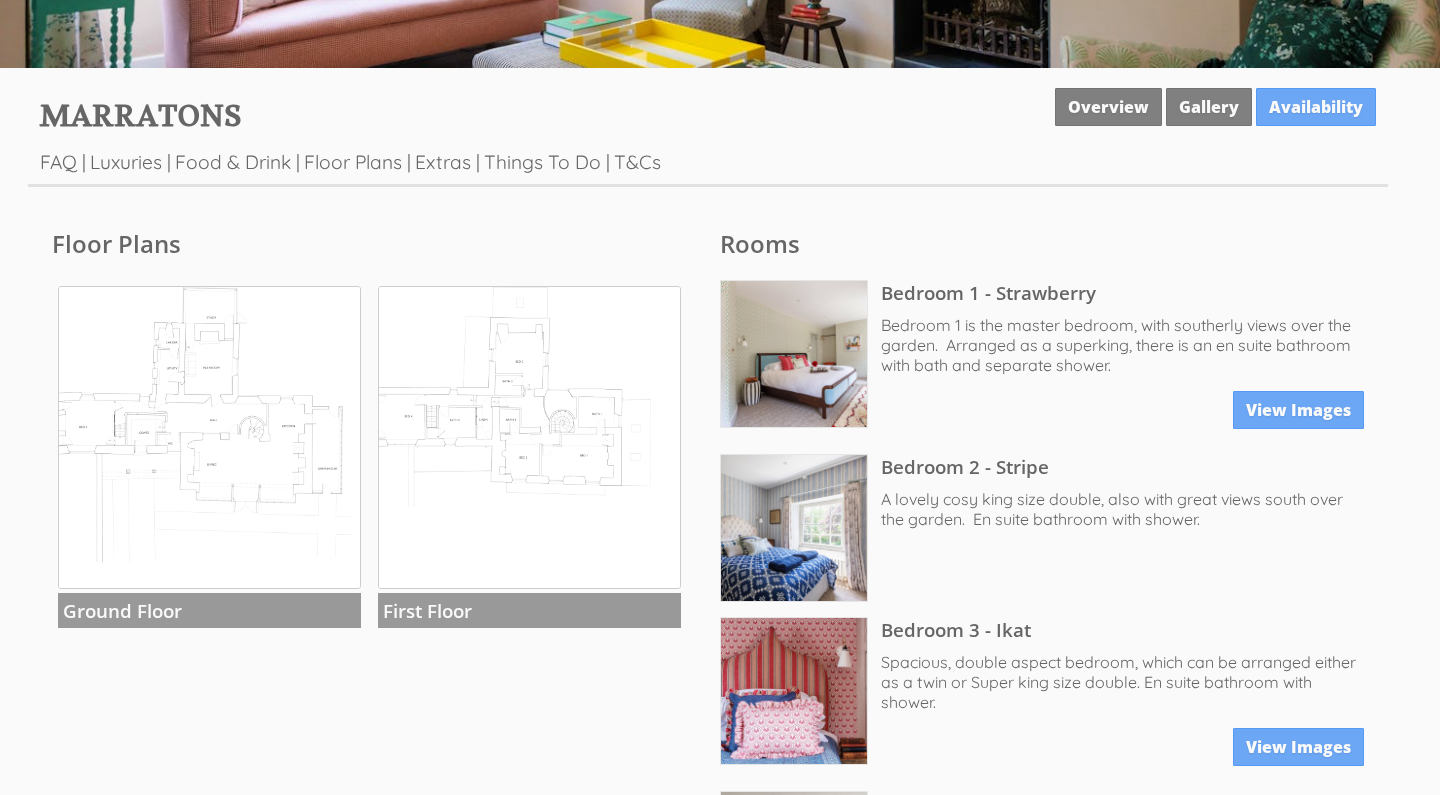 scroll, scrollTop: 860, scrollLeft: 0, axis: vertical 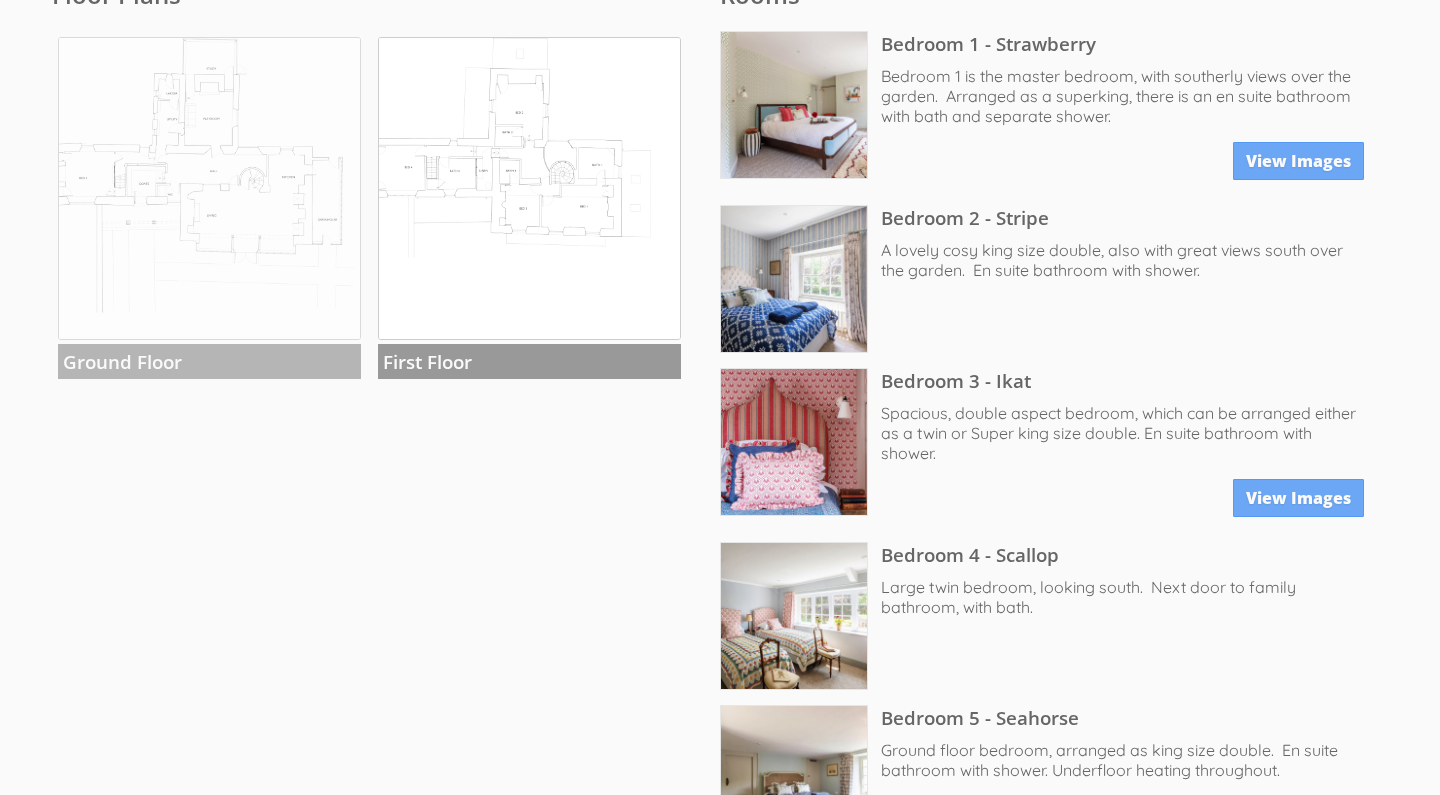 click at bounding box center (209, 188) 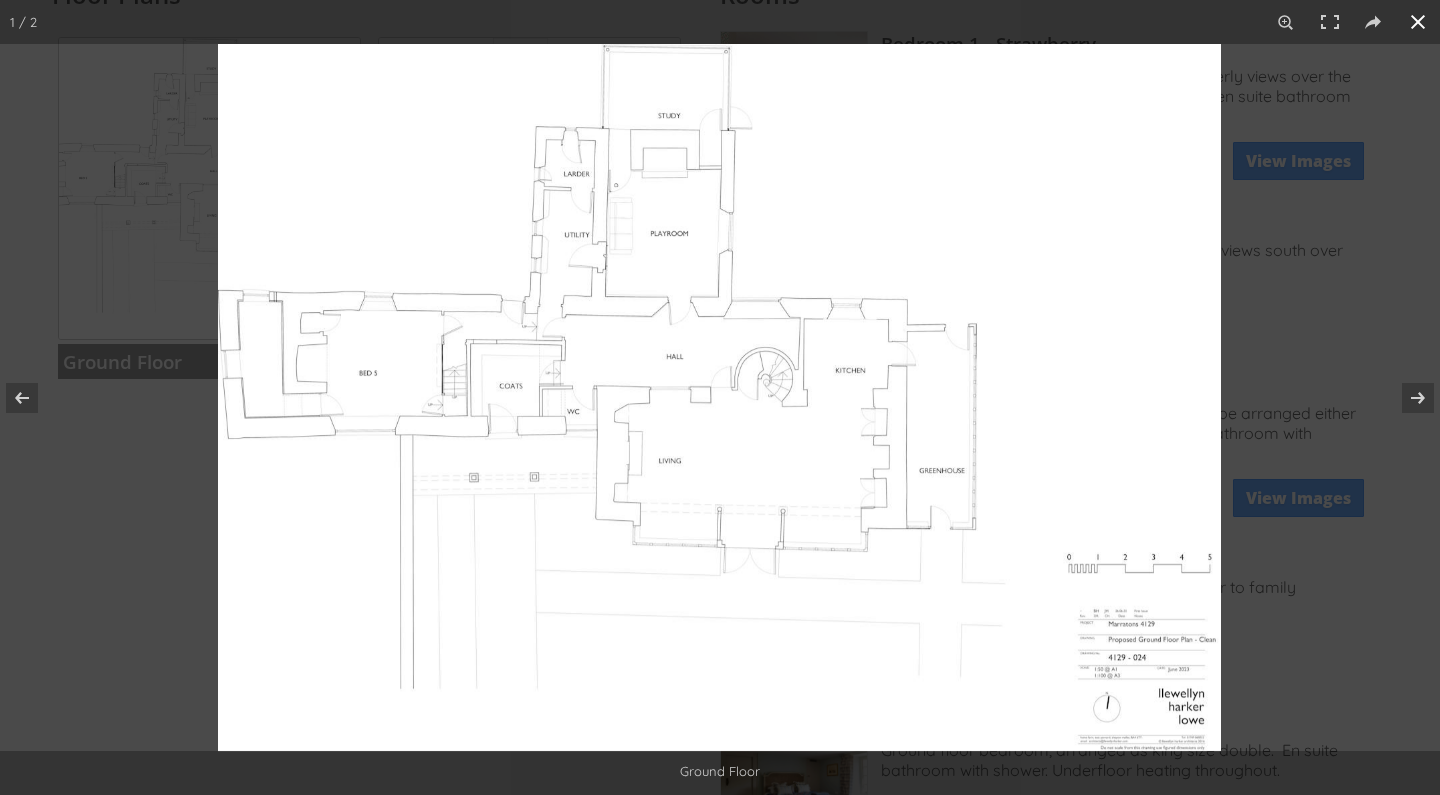 click at bounding box center [1418, 22] 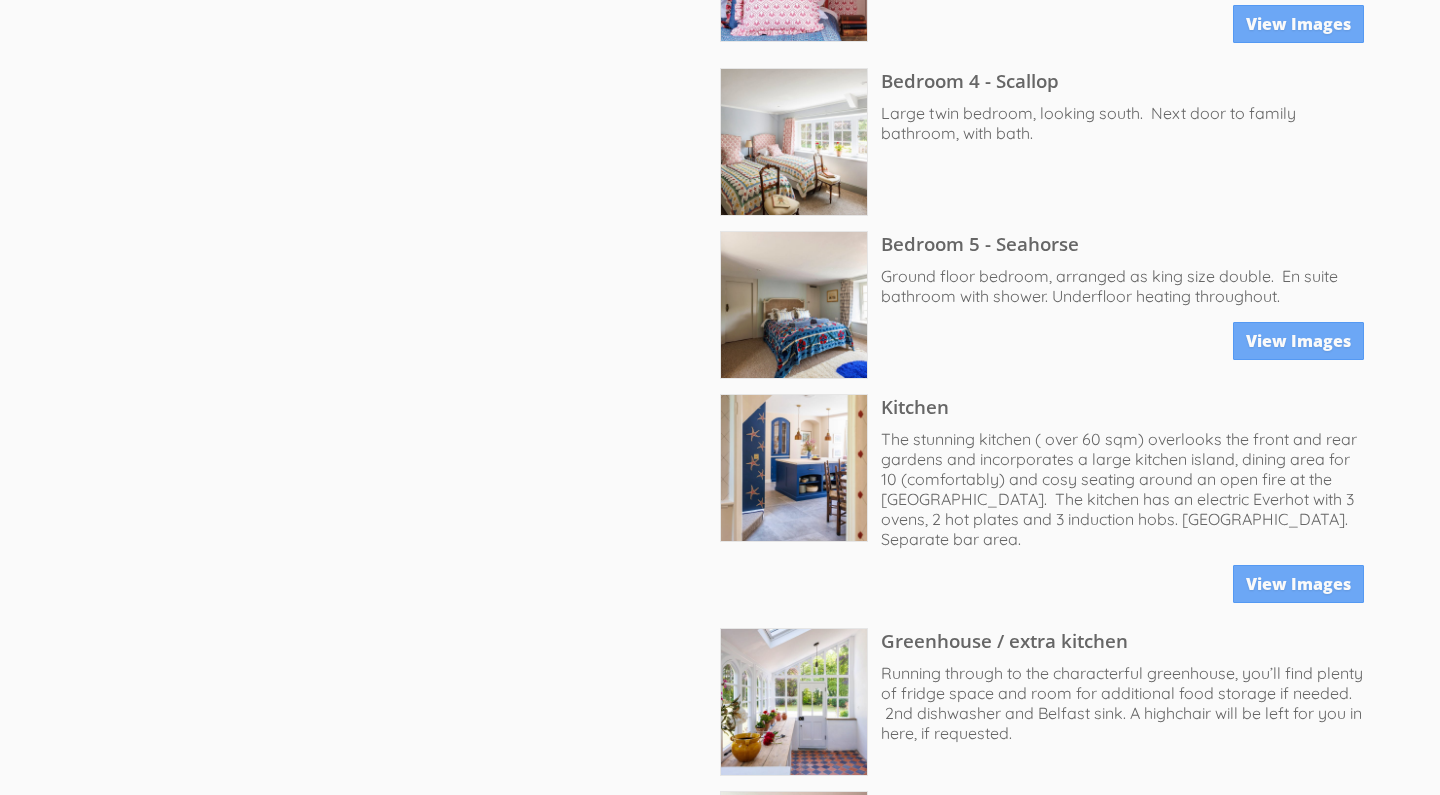 scroll, scrollTop: 1225, scrollLeft: 0, axis: vertical 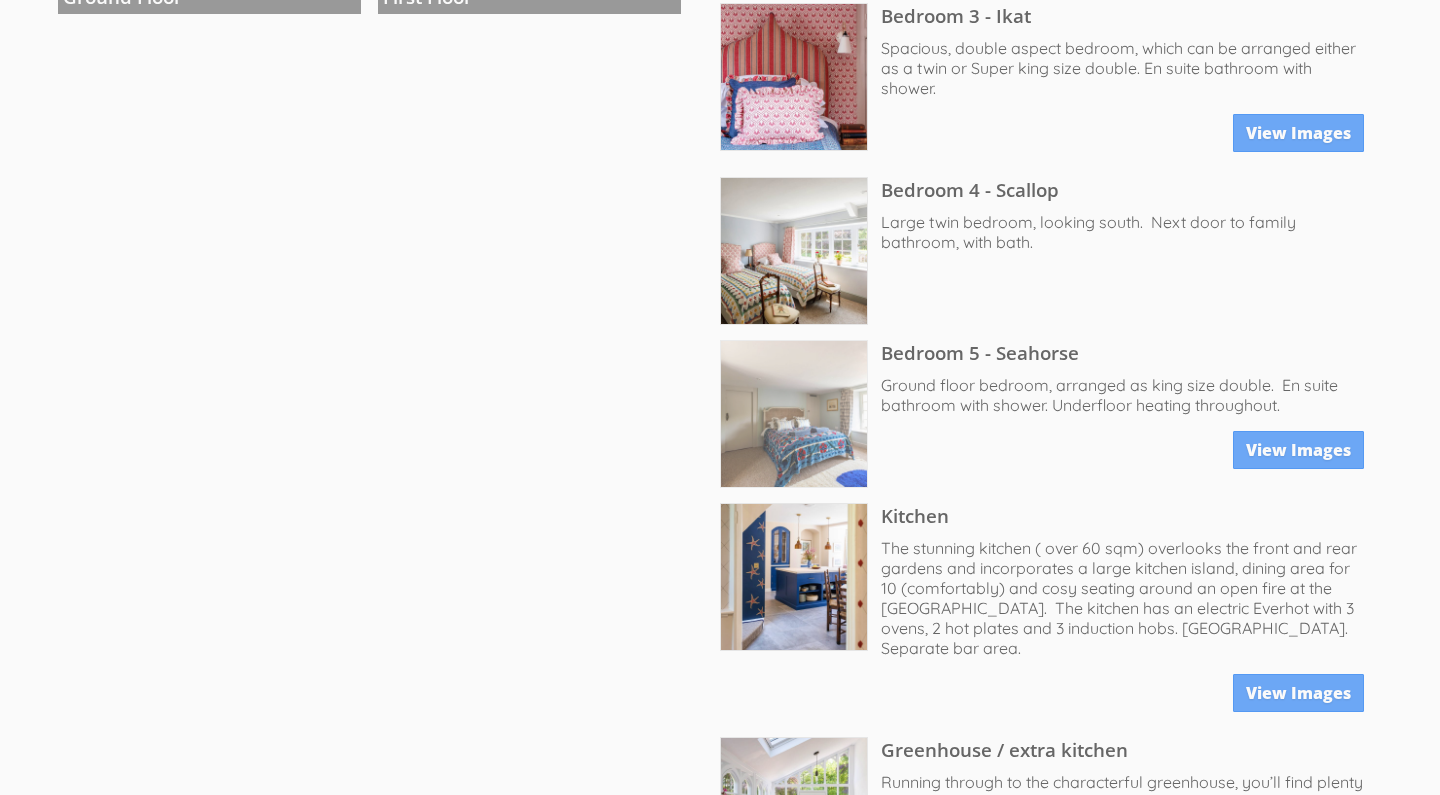 click at bounding box center (794, 414) 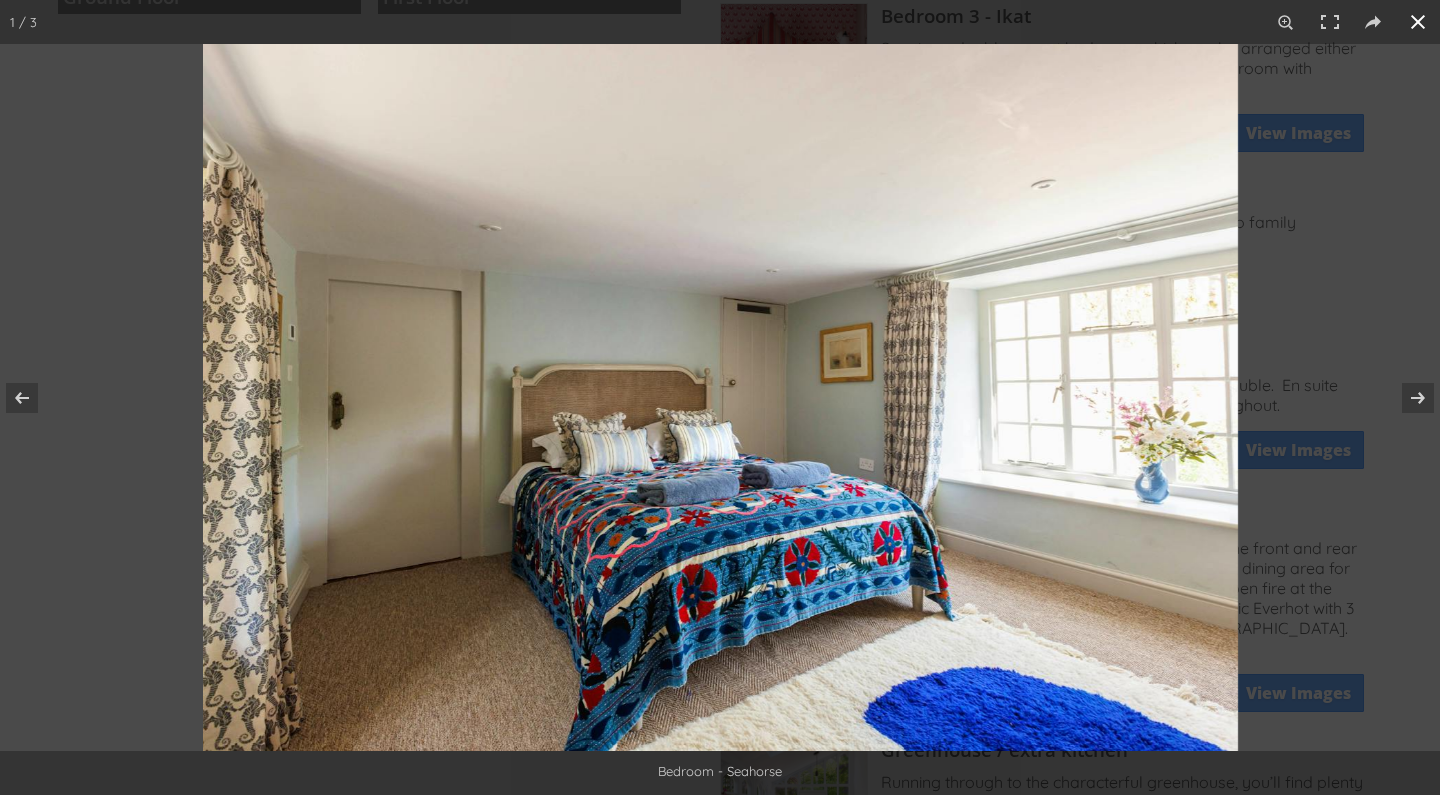 click at bounding box center (923, 441) 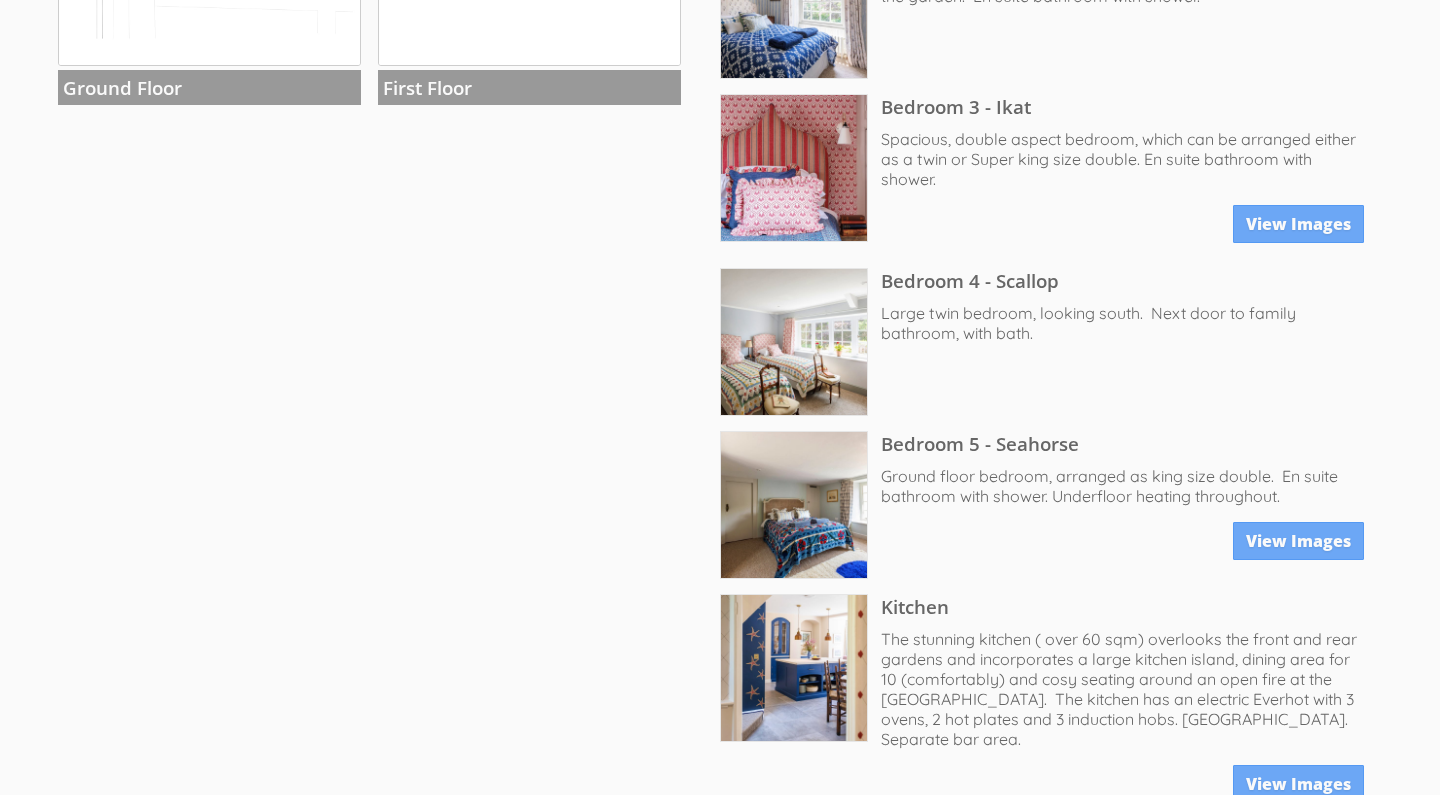 scroll, scrollTop: 1132, scrollLeft: 0, axis: vertical 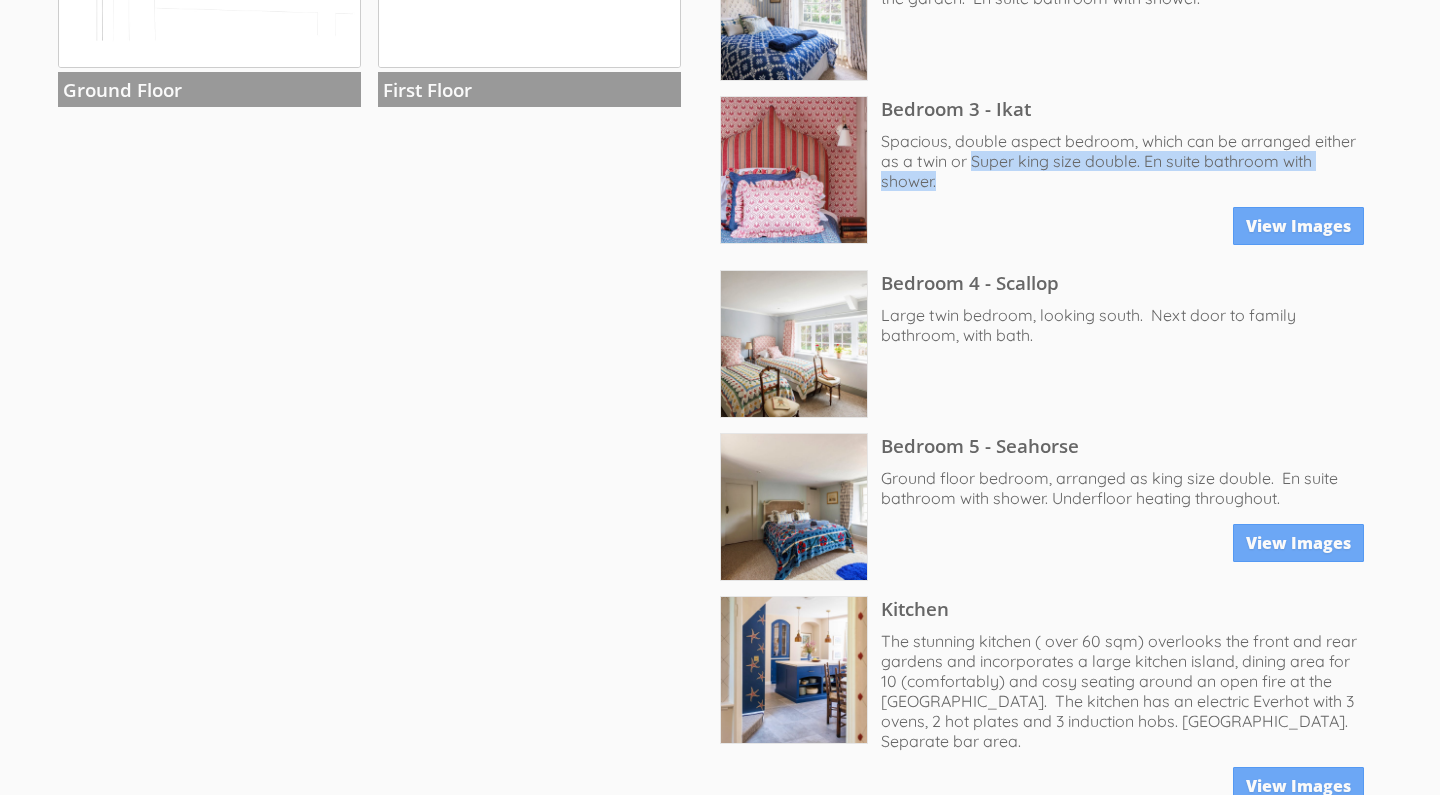 drag, startPoint x: 976, startPoint y: 168, endPoint x: 973, endPoint y: 183, distance: 15.297058 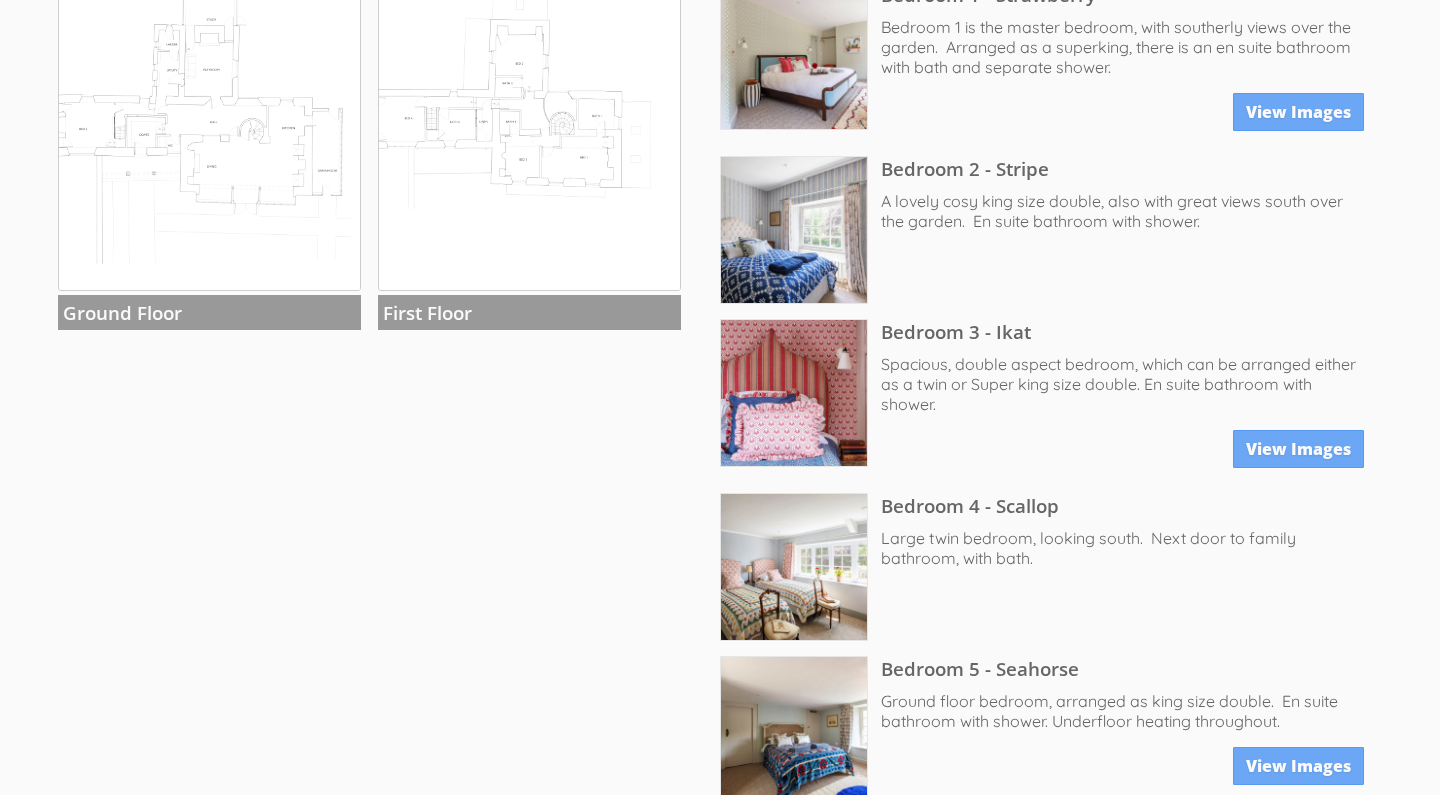 scroll, scrollTop: 662, scrollLeft: 0, axis: vertical 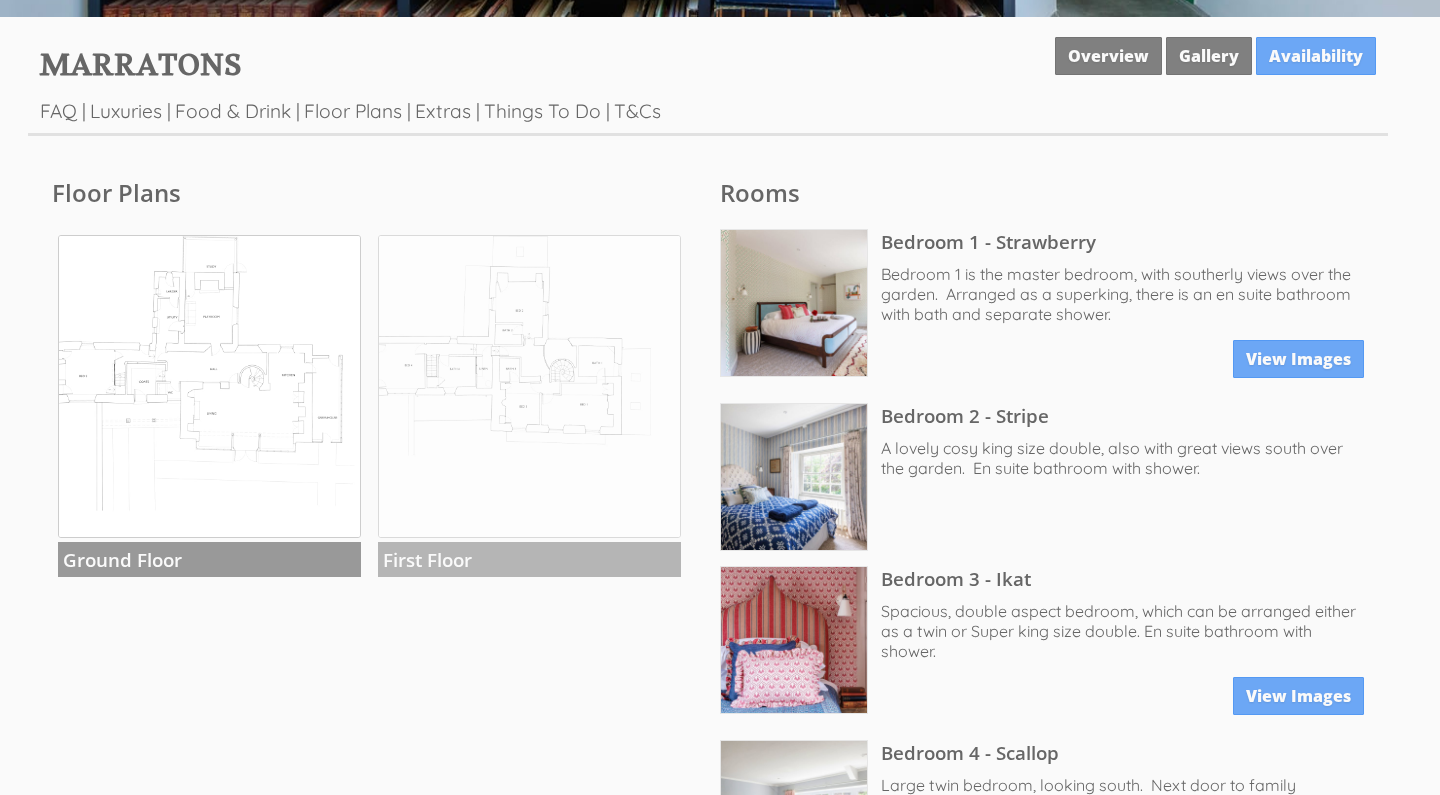 click at bounding box center [529, 386] 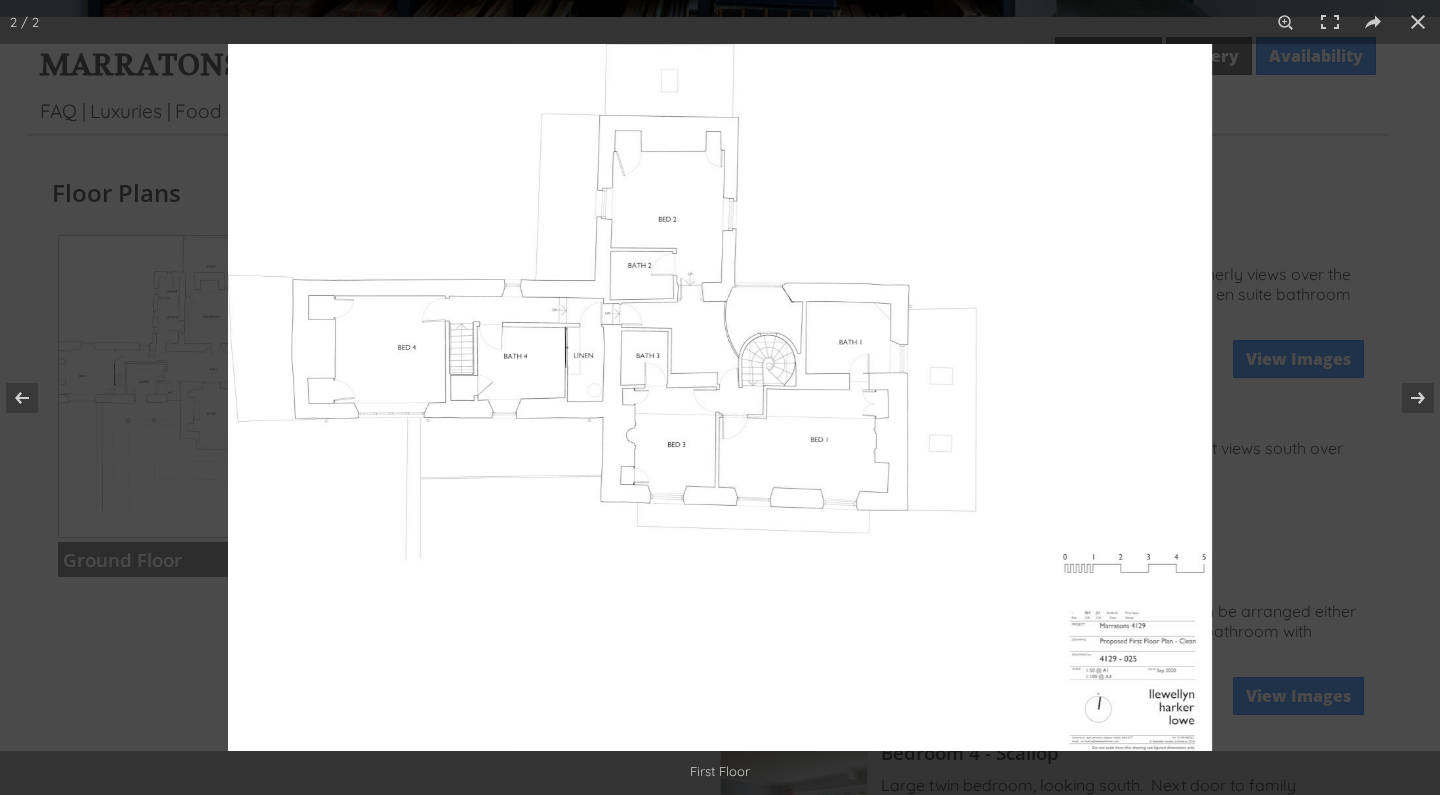 click at bounding box center [720, 397] 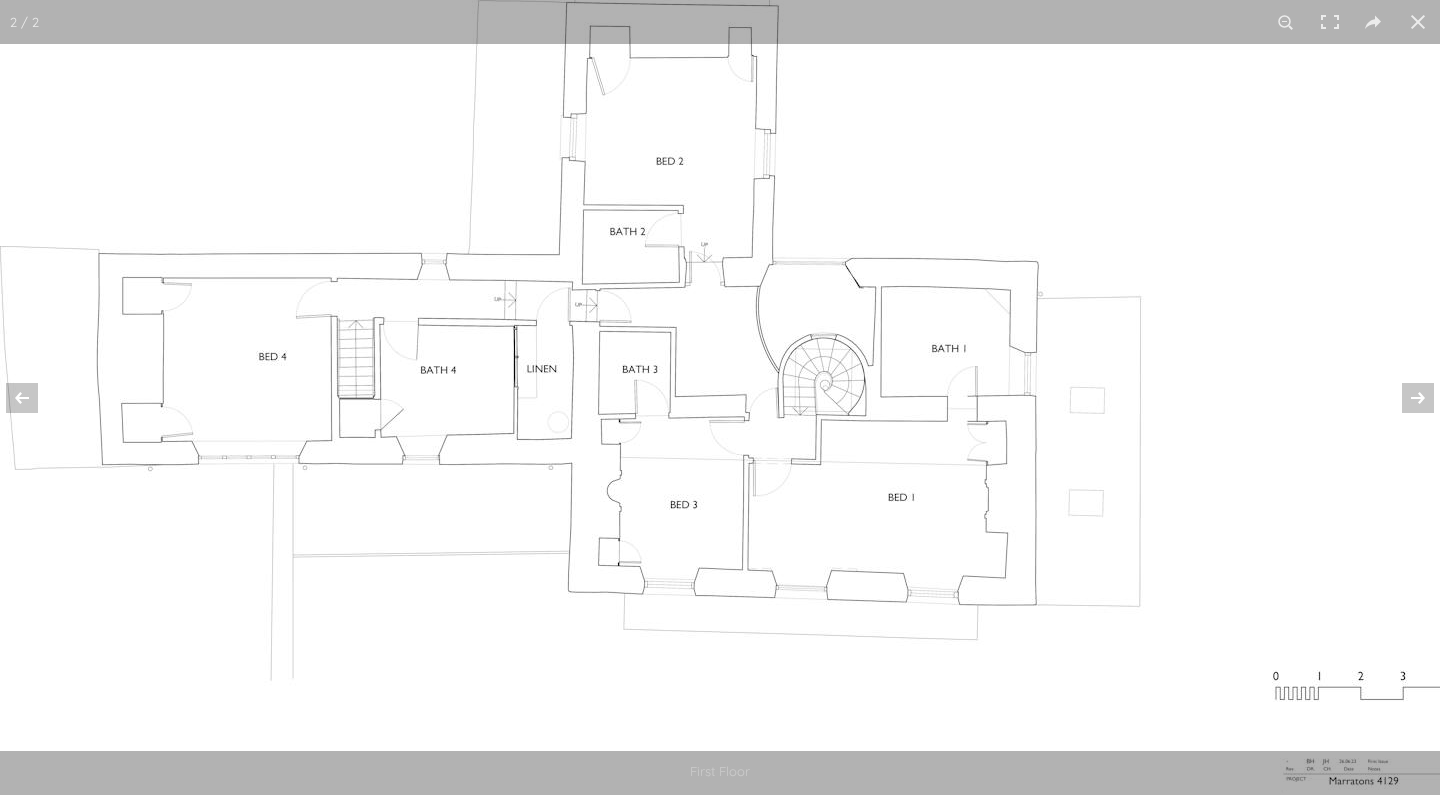 click at bounding box center [750, 433] 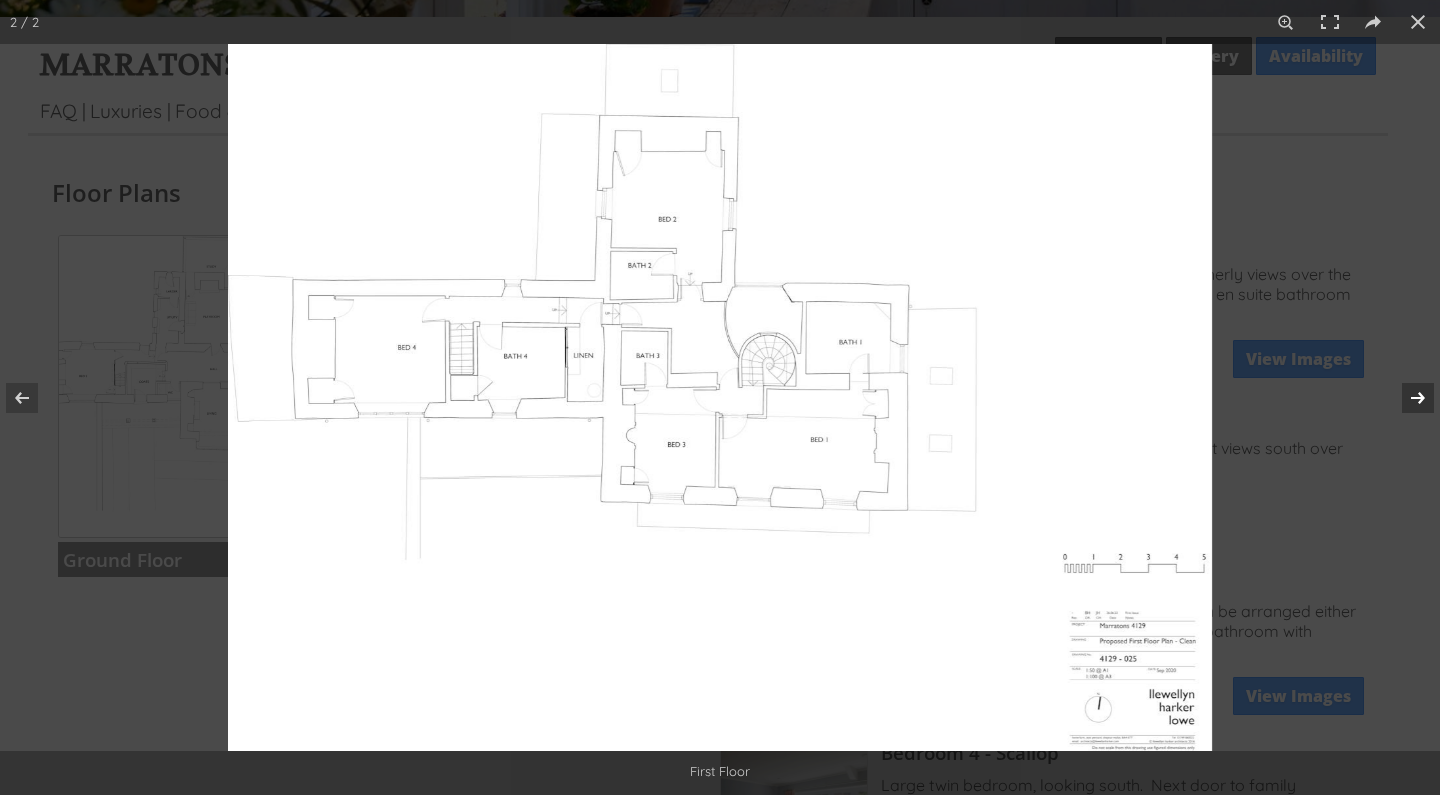 click at bounding box center [1405, 398] 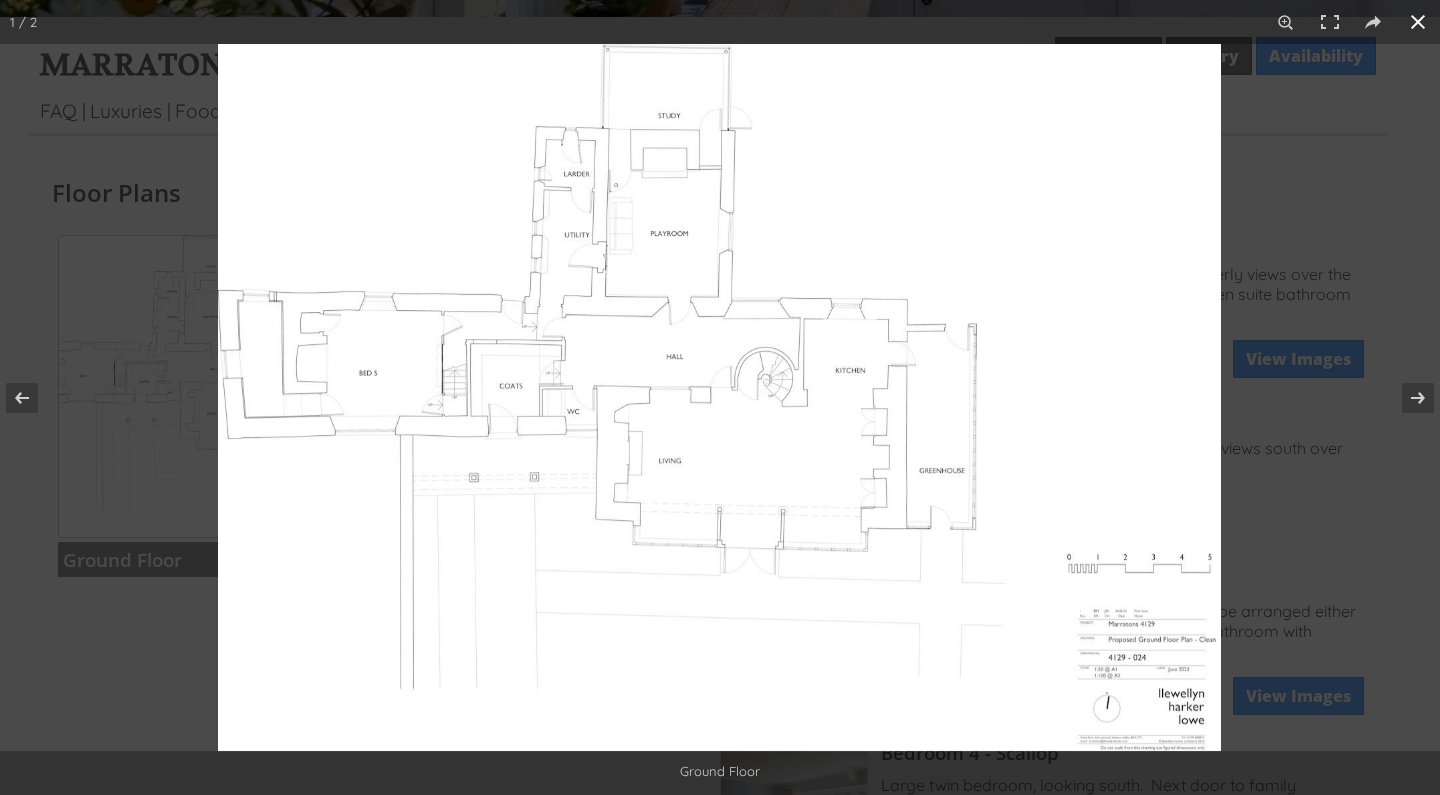 click at bounding box center (938, 441) 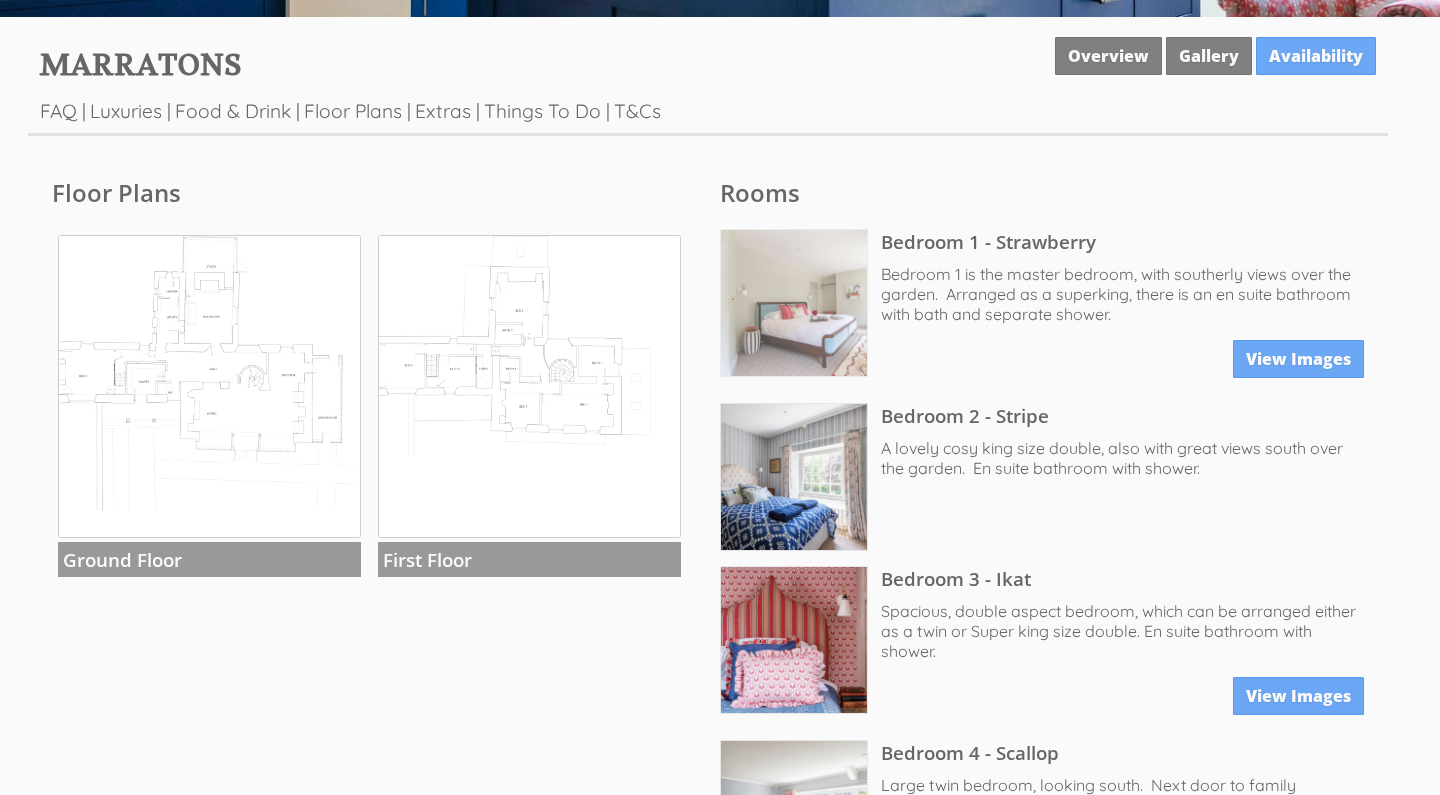 click at bounding box center (794, 303) 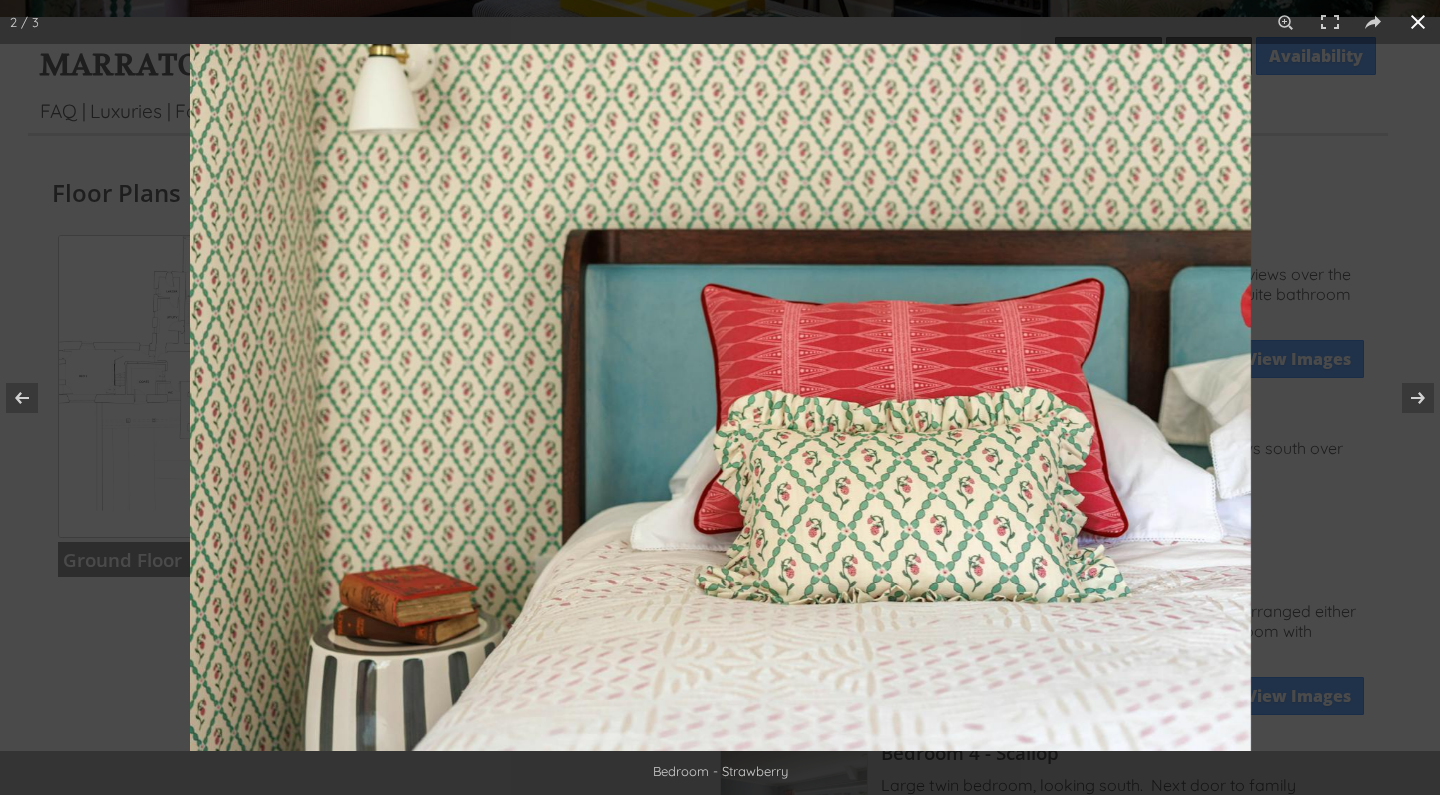 click at bounding box center [910, 441] 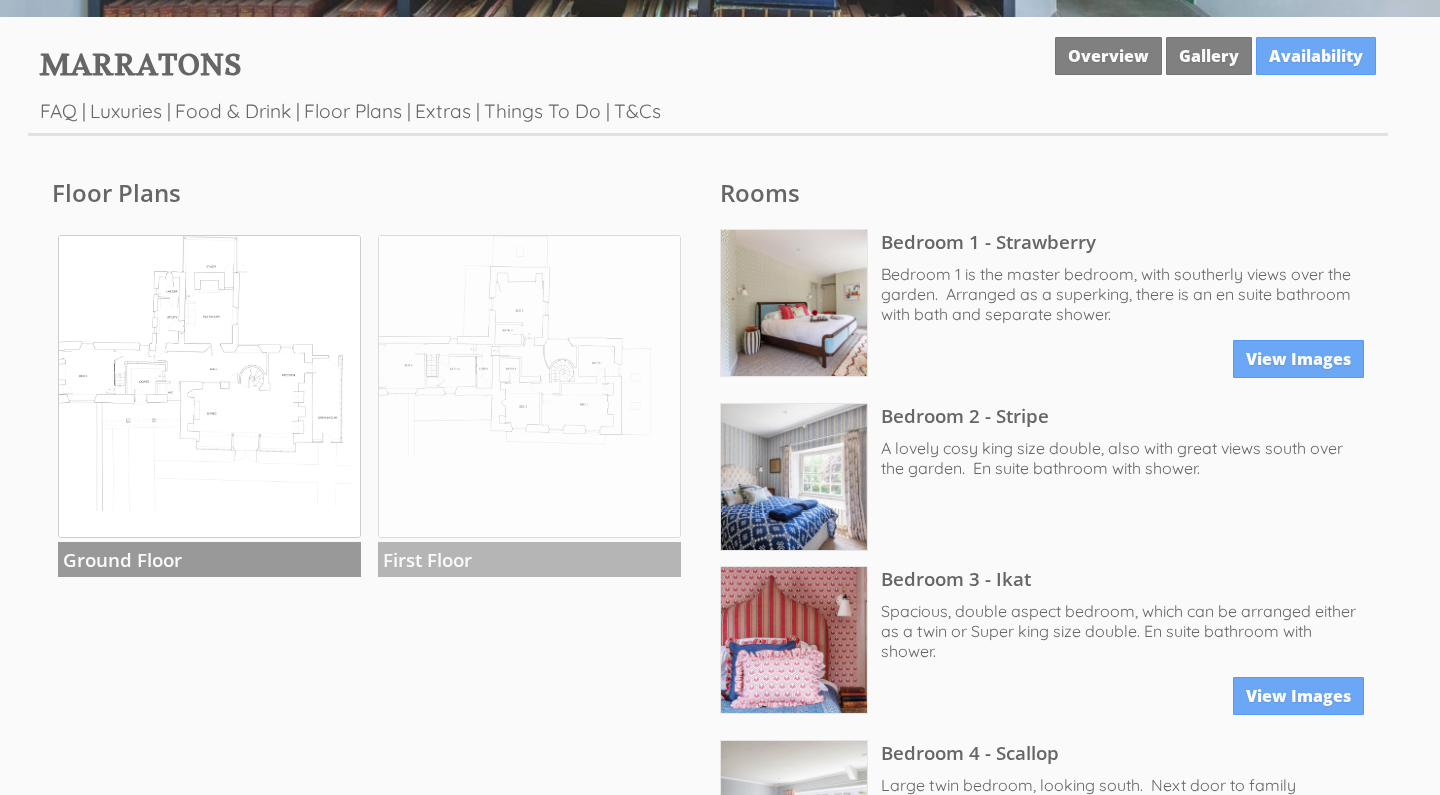 click at bounding box center (529, 386) 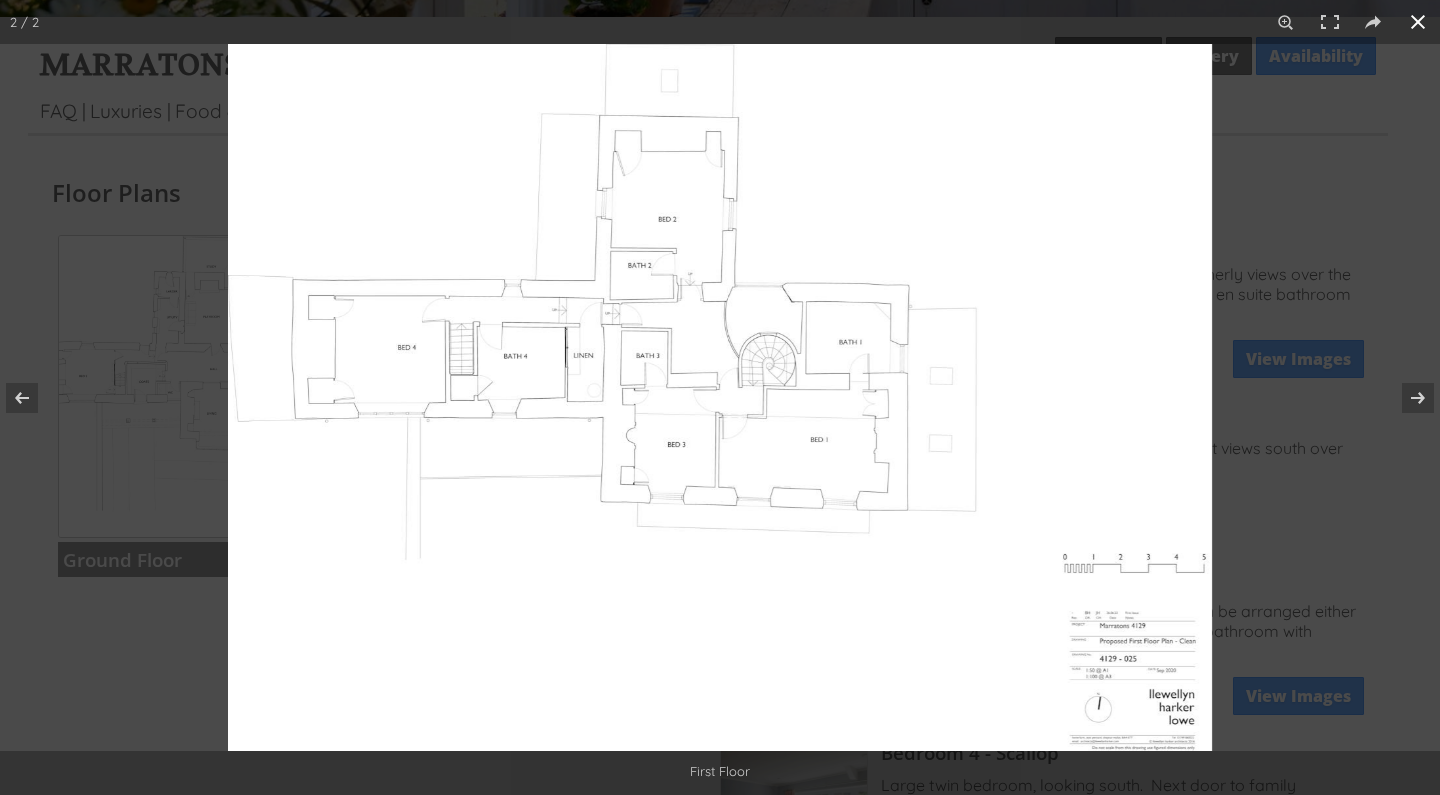 click at bounding box center [948, 441] 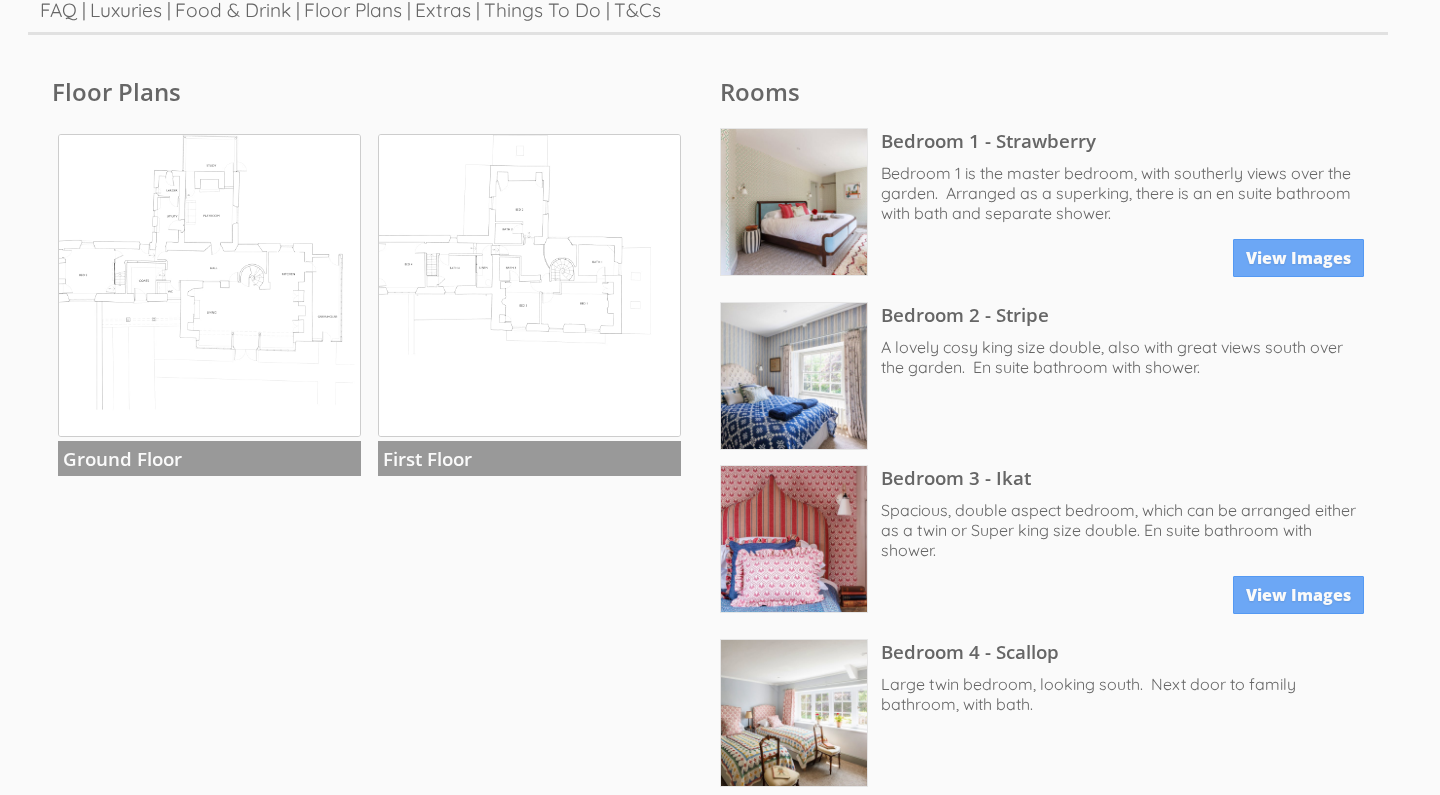 scroll, scrollTop: 770, scrollLeft: 0, axis: vertical 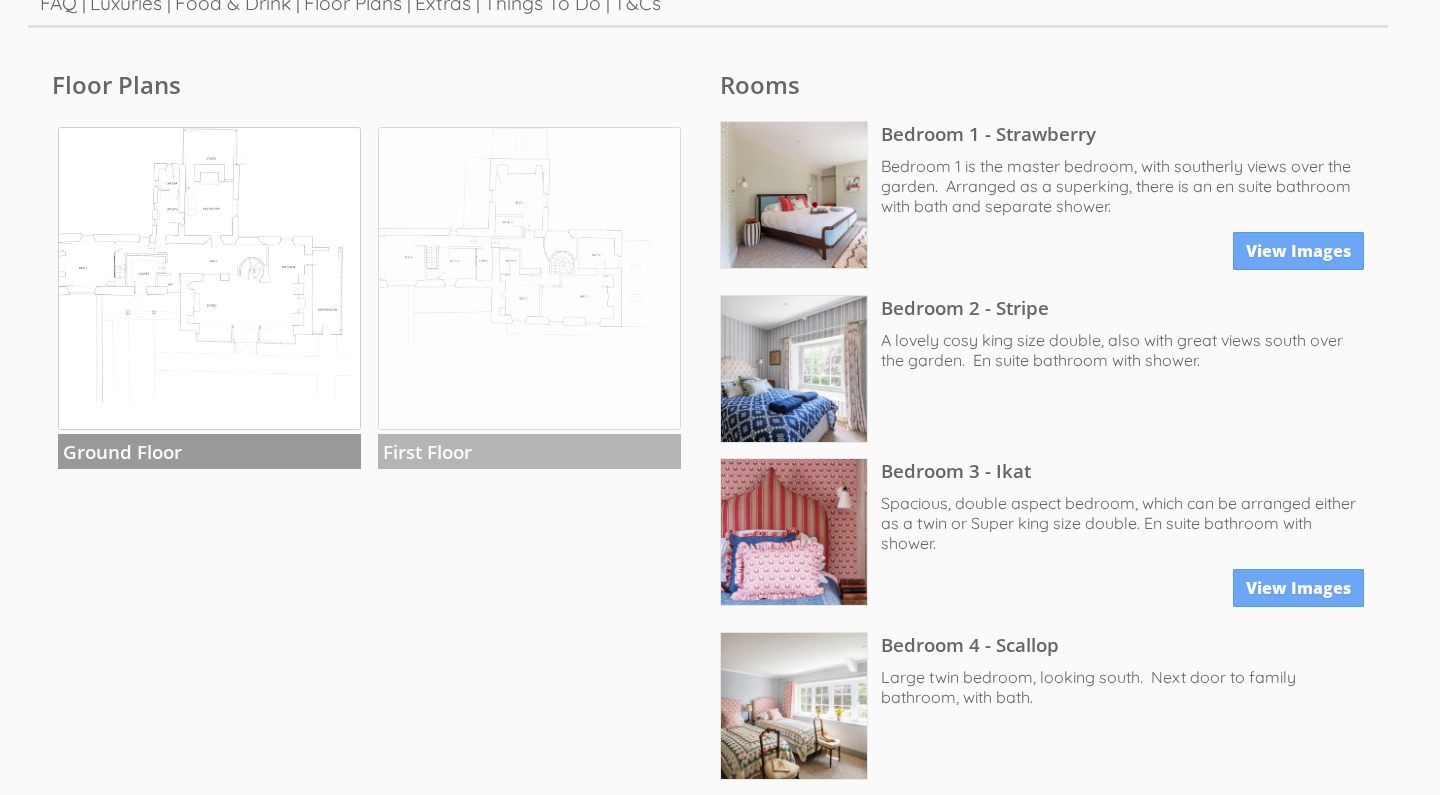 click at bounding box center (529, 278) 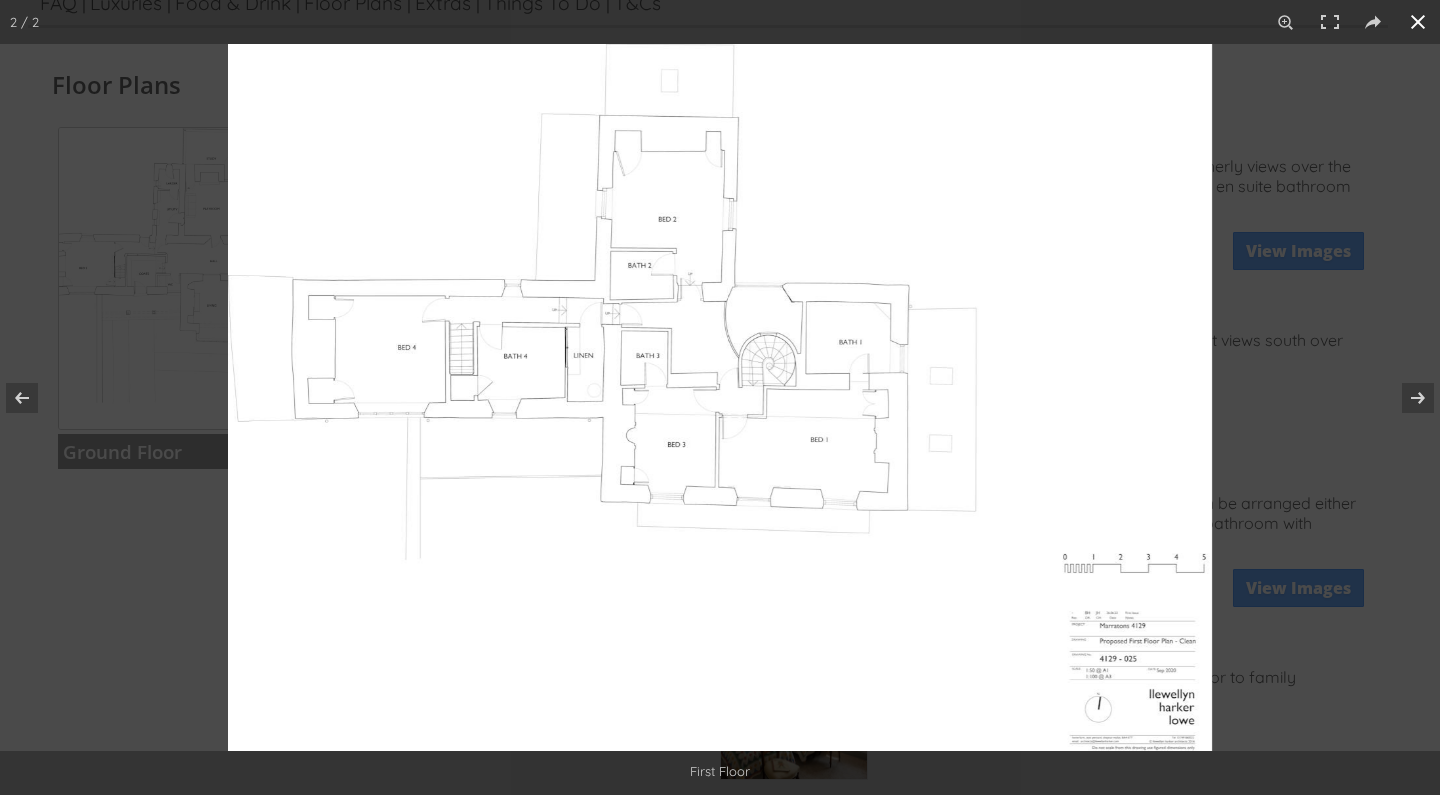 click at bounding box center (948, 441) 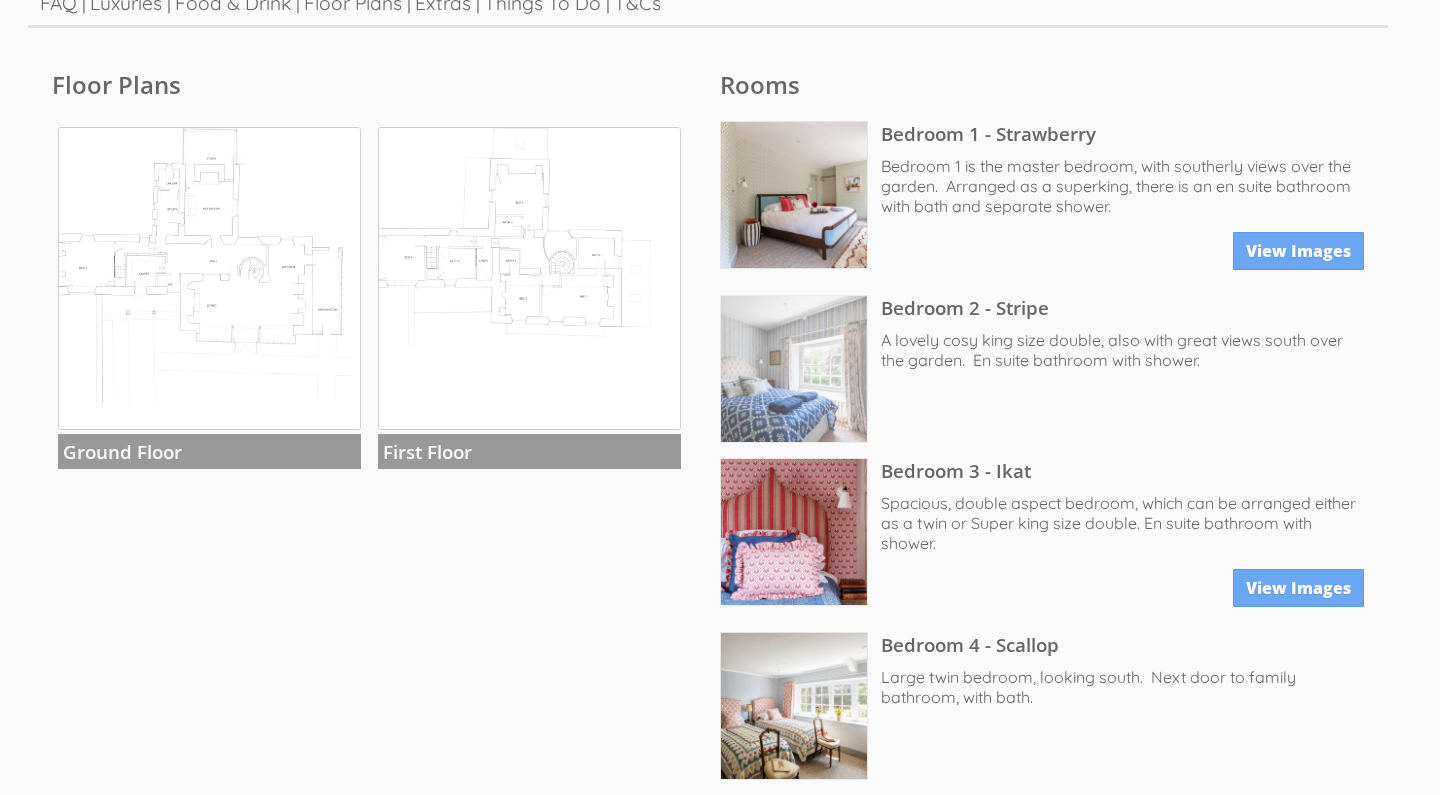 click at bounding box center (794, 369) 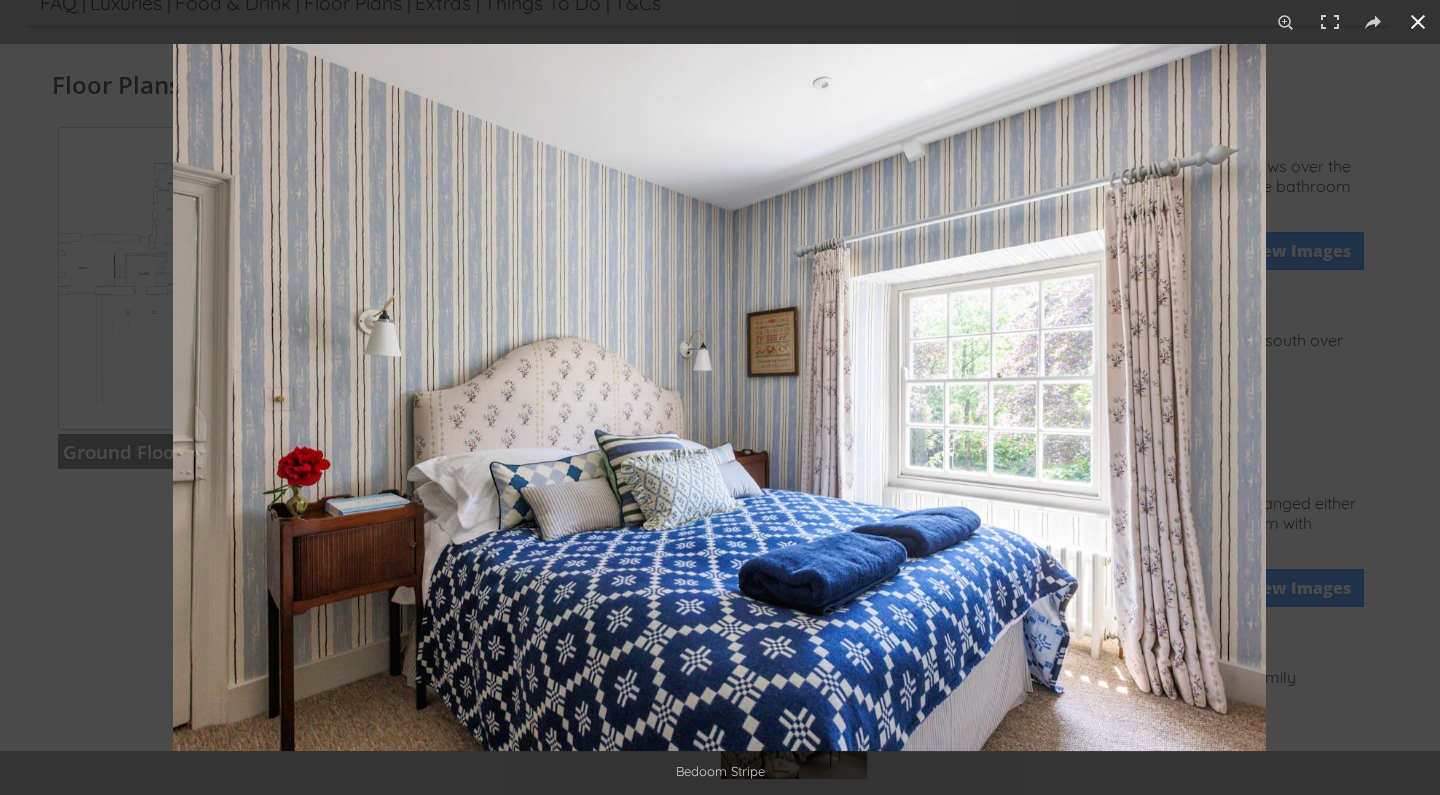click at bounding box center (893, 441) 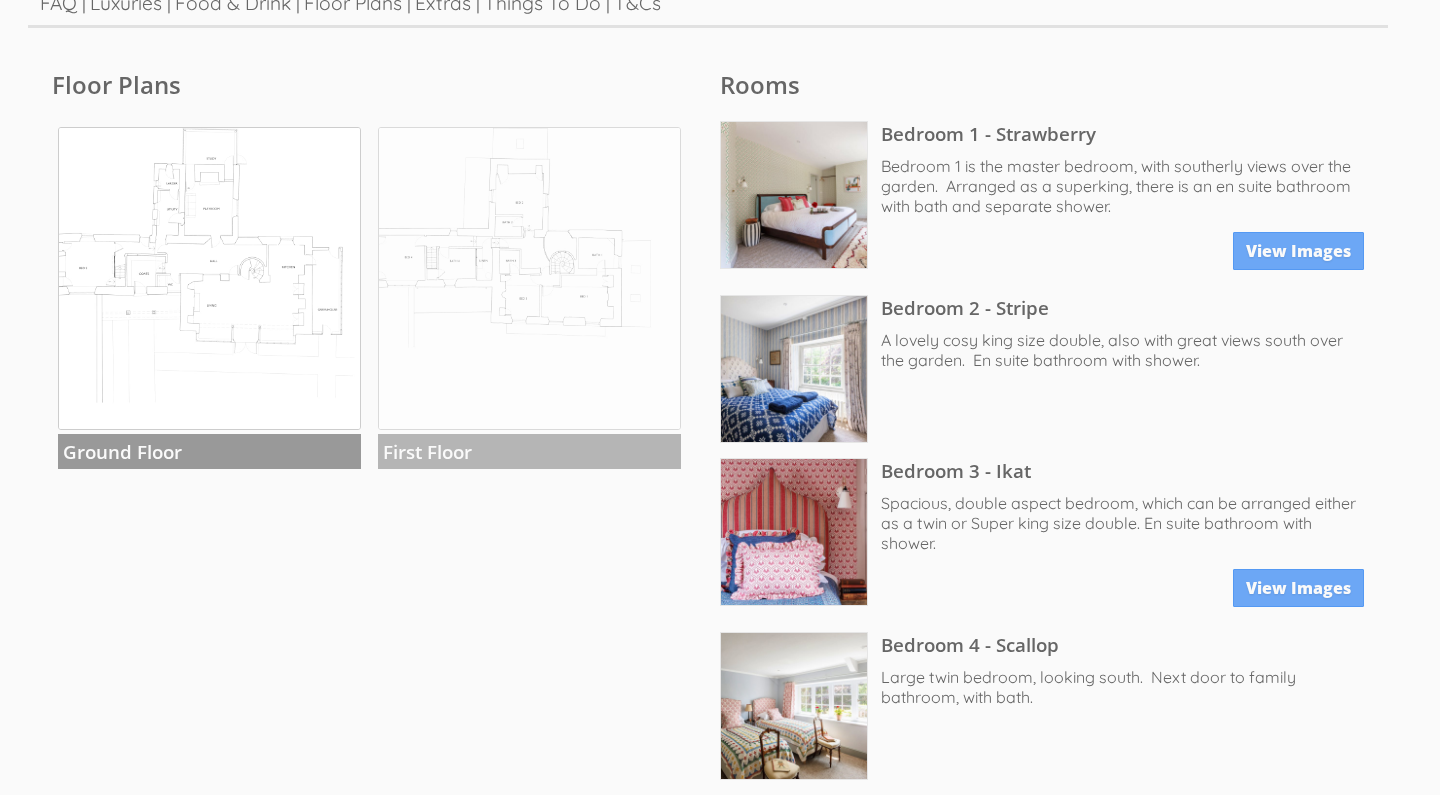 click at bounding box center (529, 278) 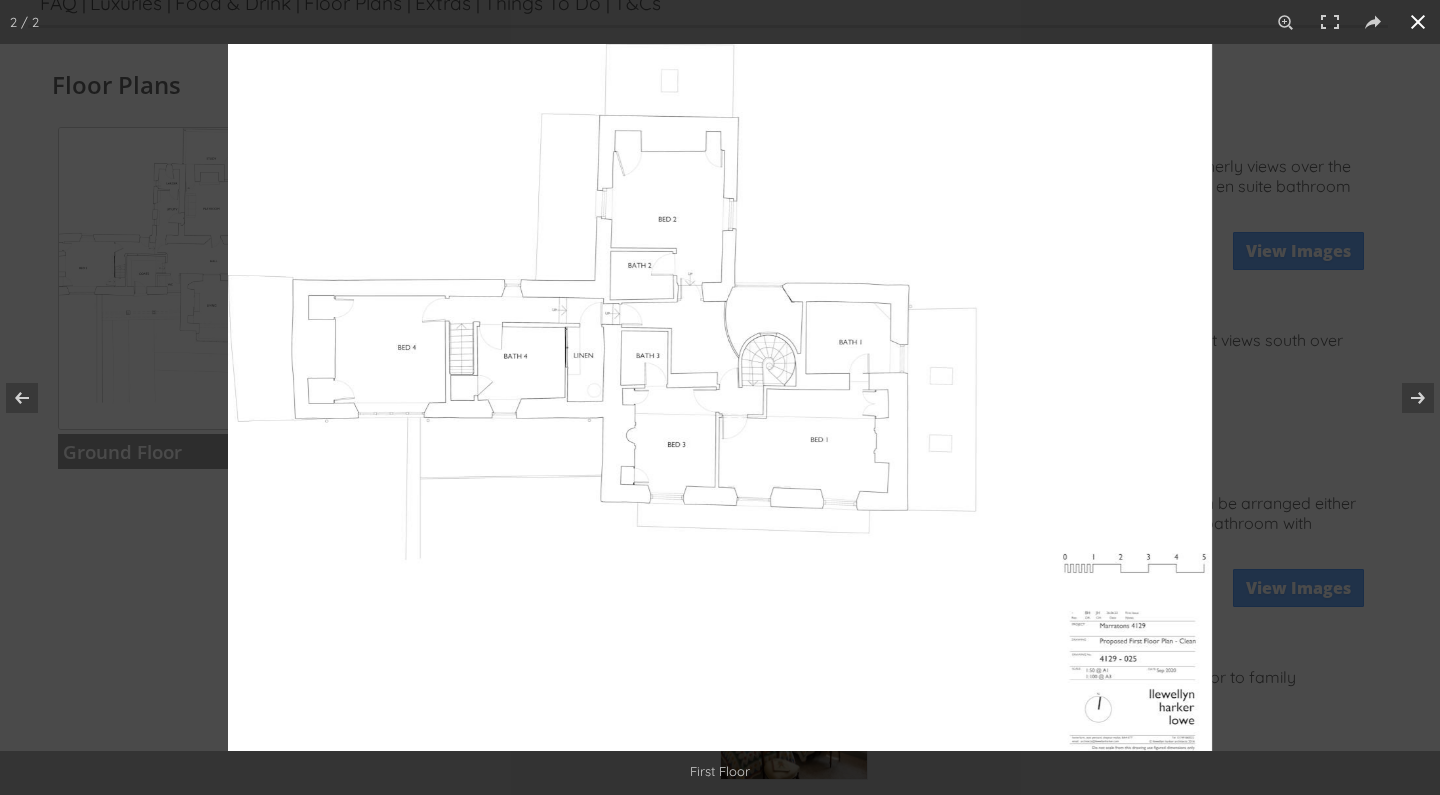 click at bounding box center [948, 441] 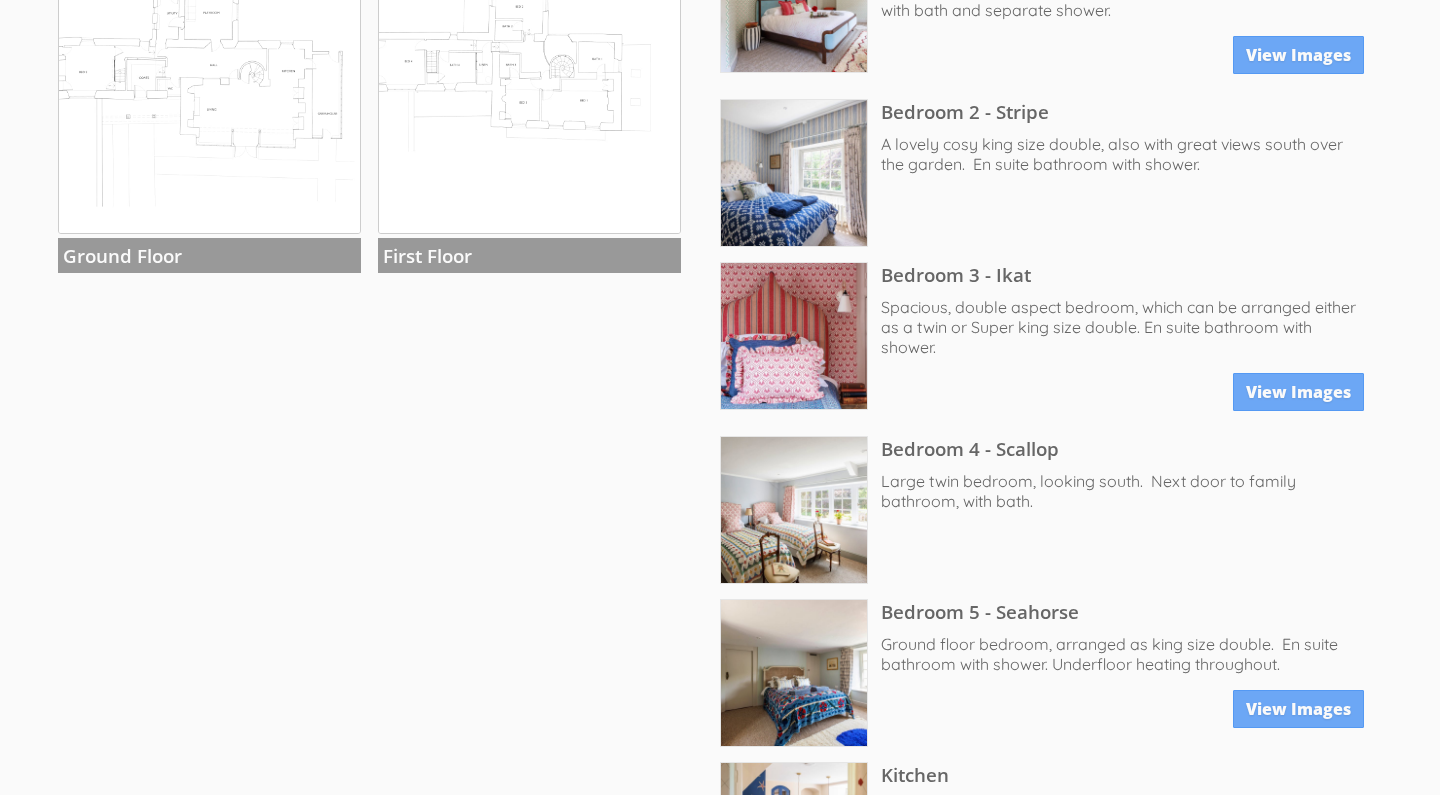 scroll, scrollTop: 968, scrollLeft: 0, axis: vertical 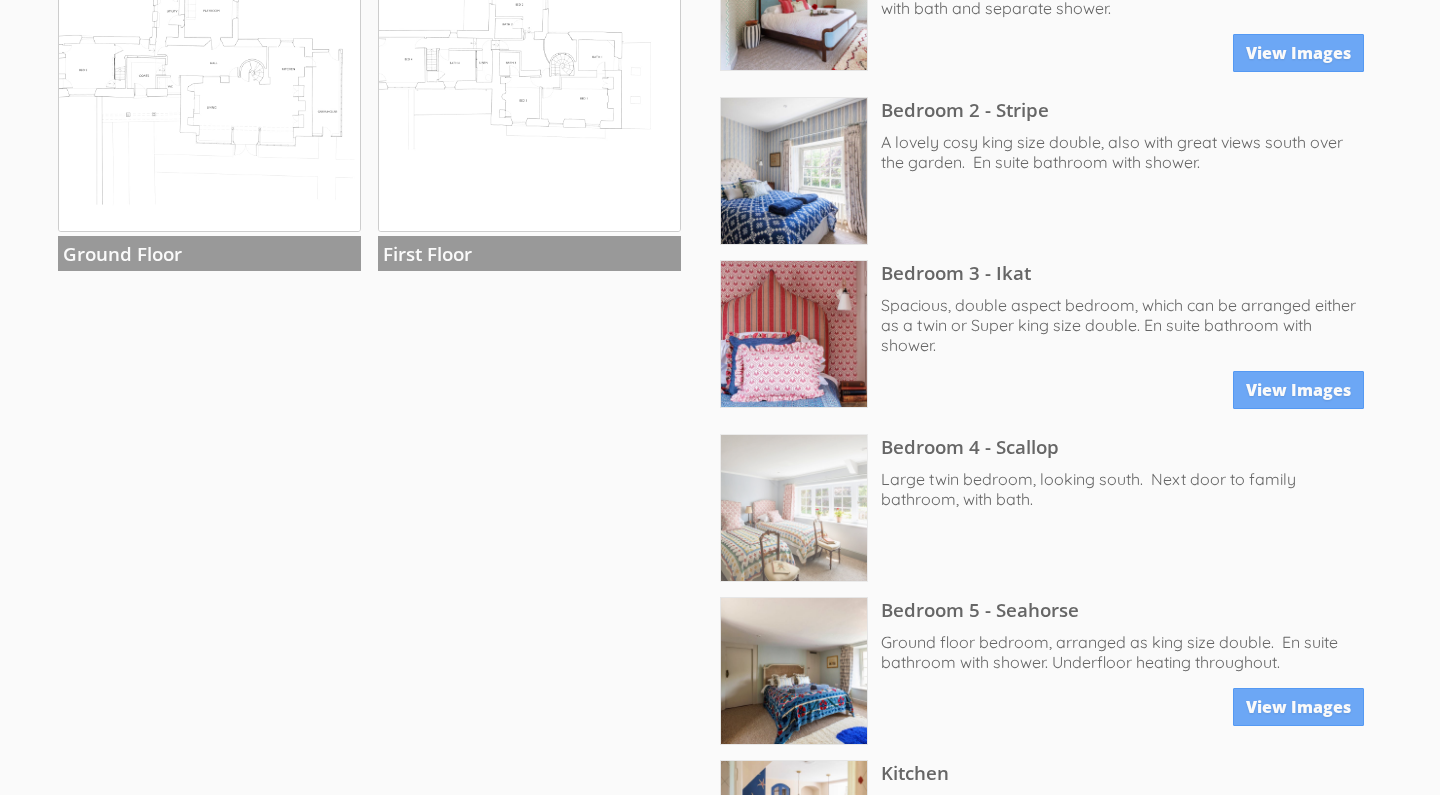 click at bounding box center (794, 508) 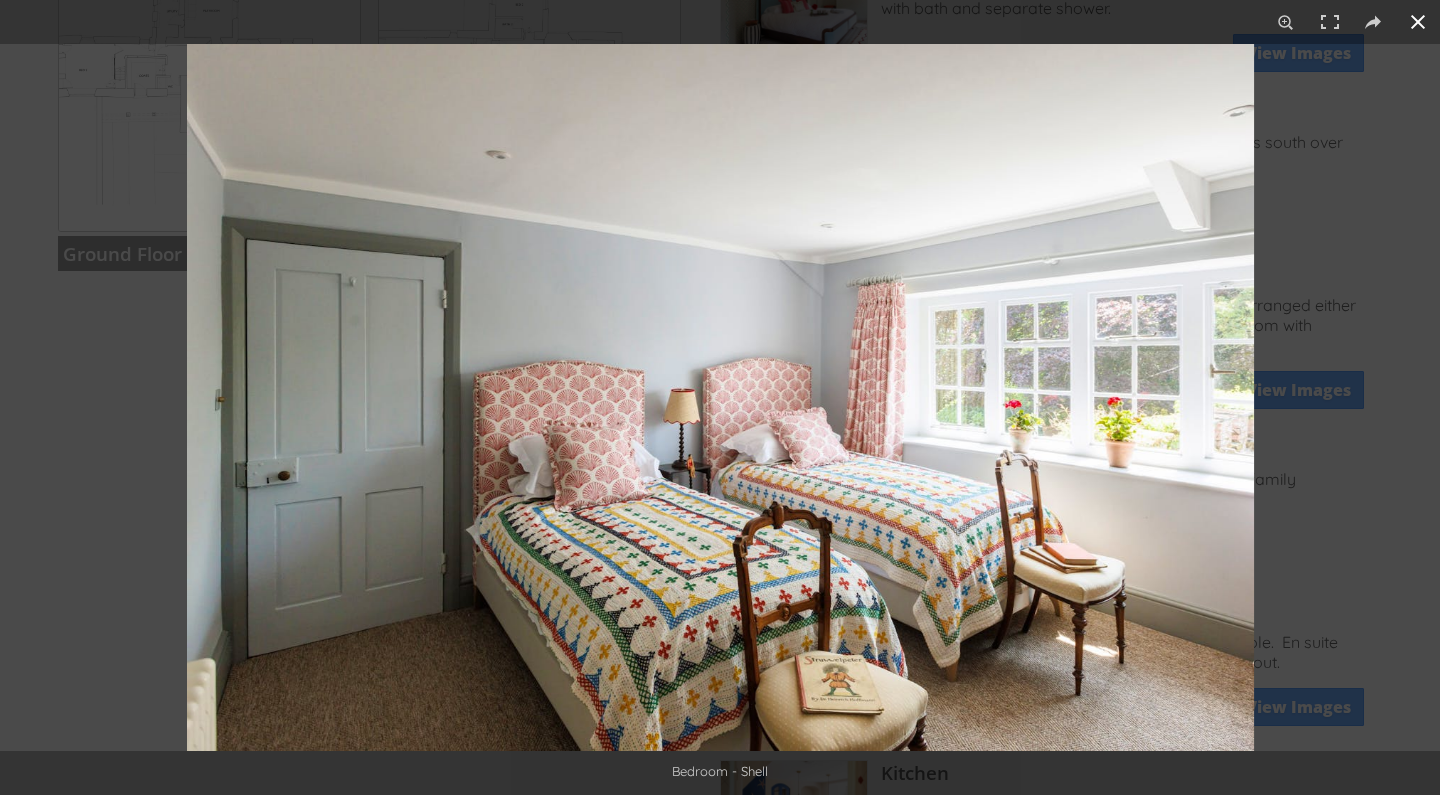 click at bounding box center [907, 441] 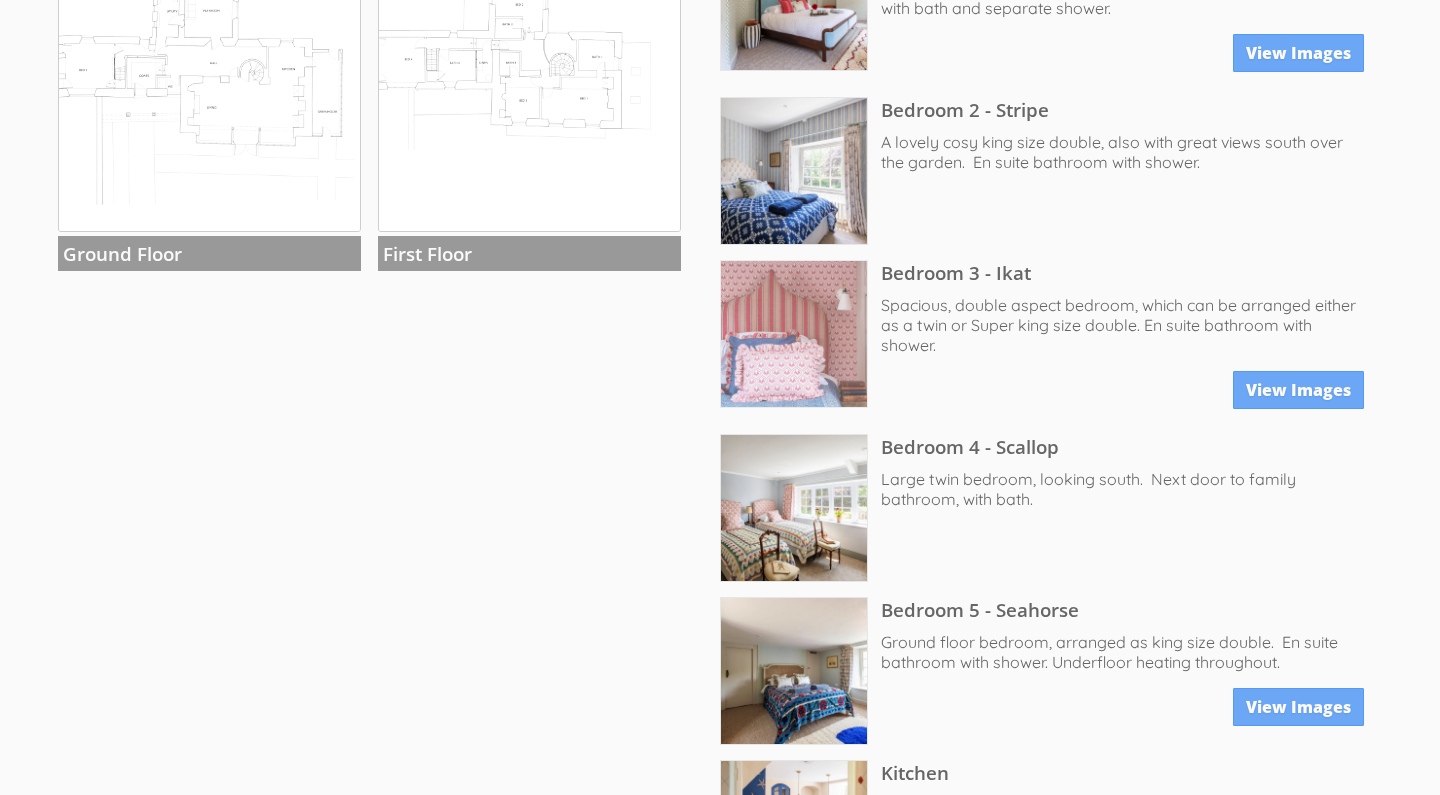 click at bounding box center [794, 334] 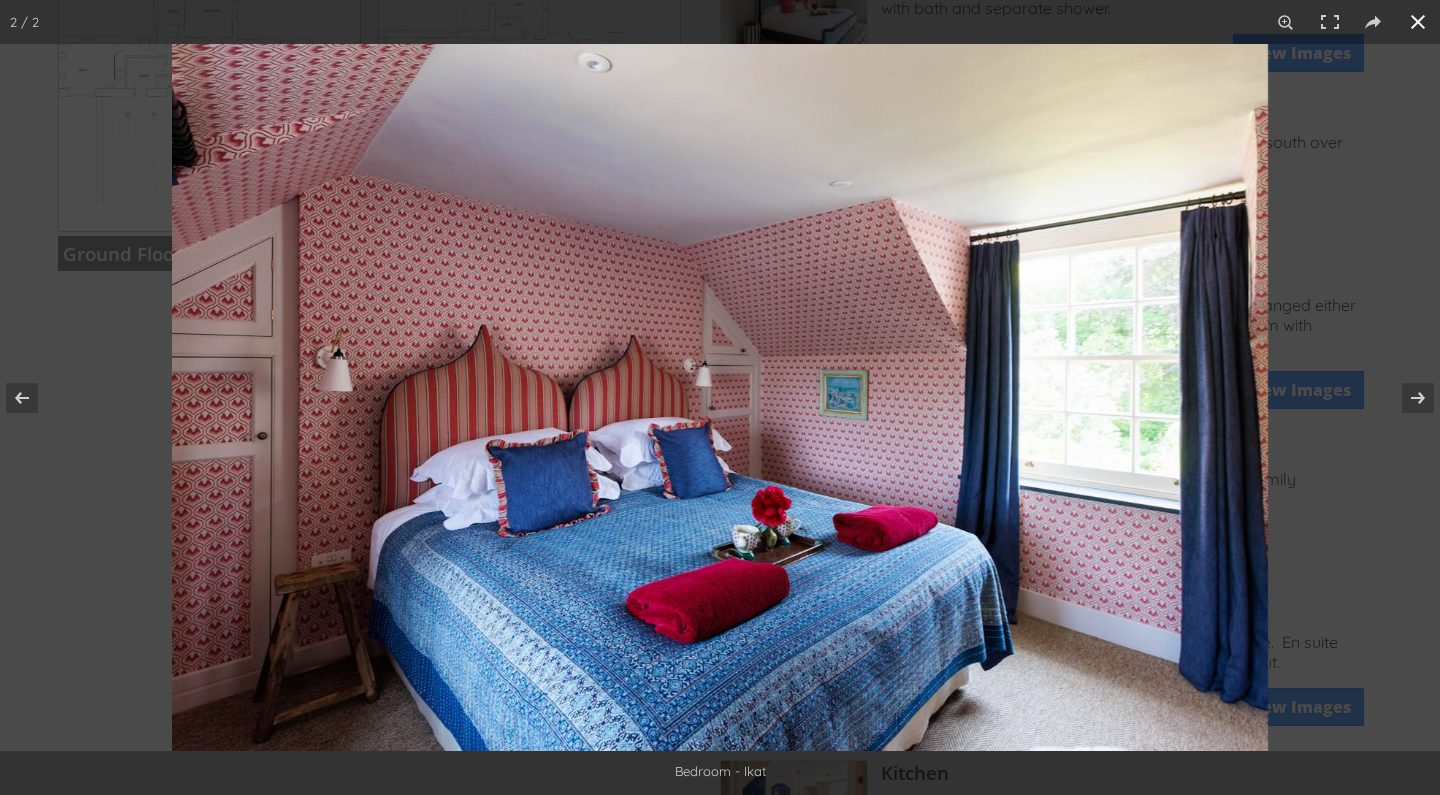 click at bounding box center [892, 441] 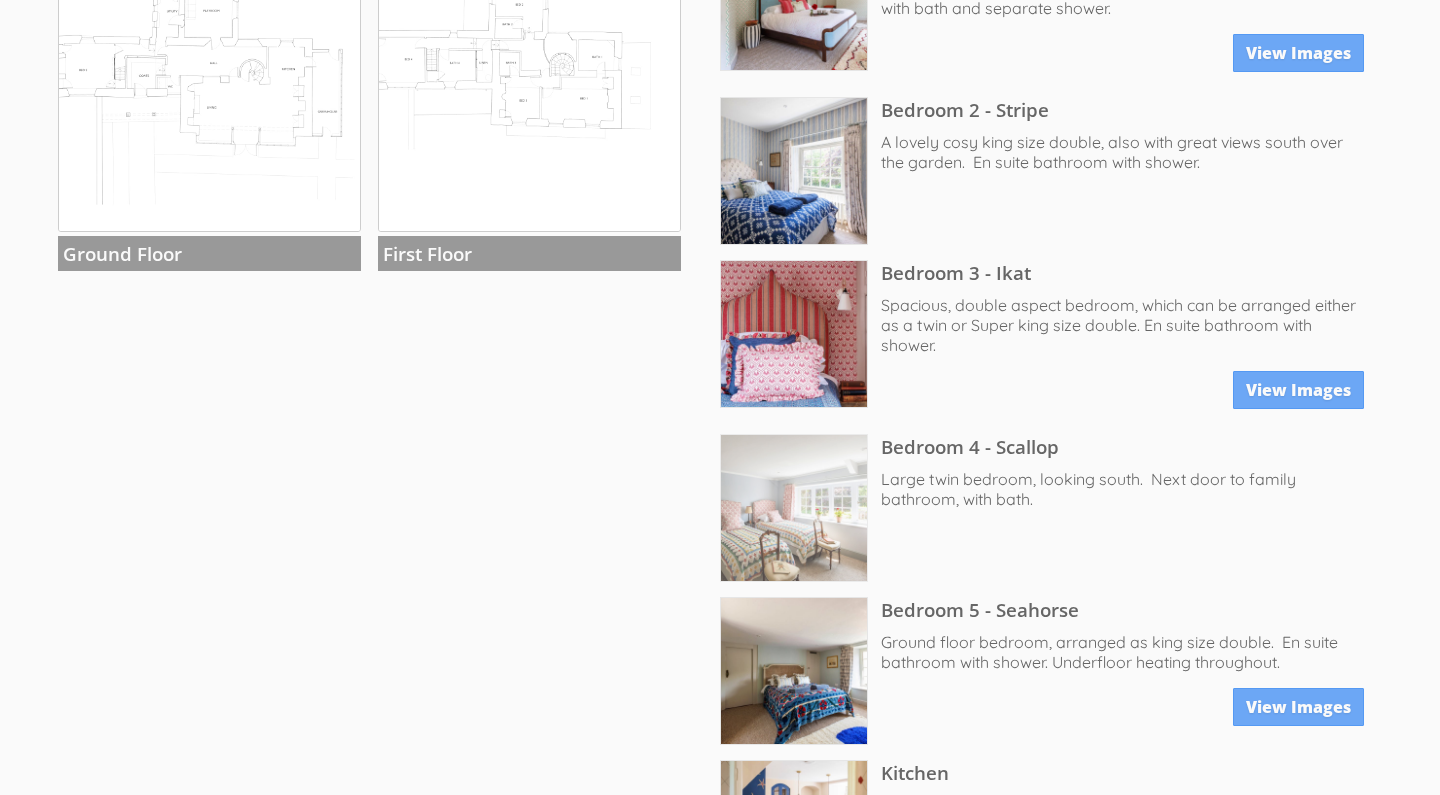 click at bounding box center (794, 508) 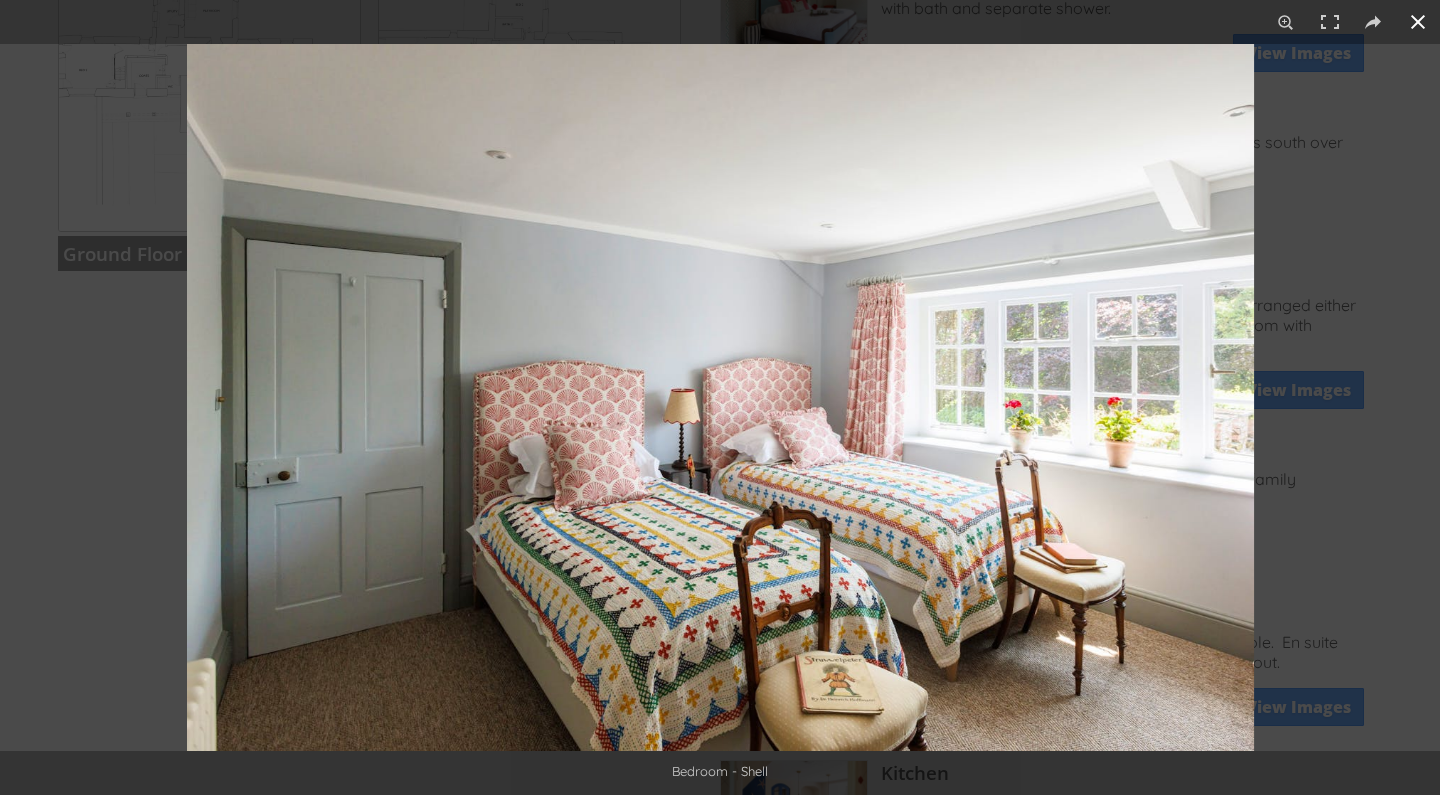 click at bounding box center [907, 441] 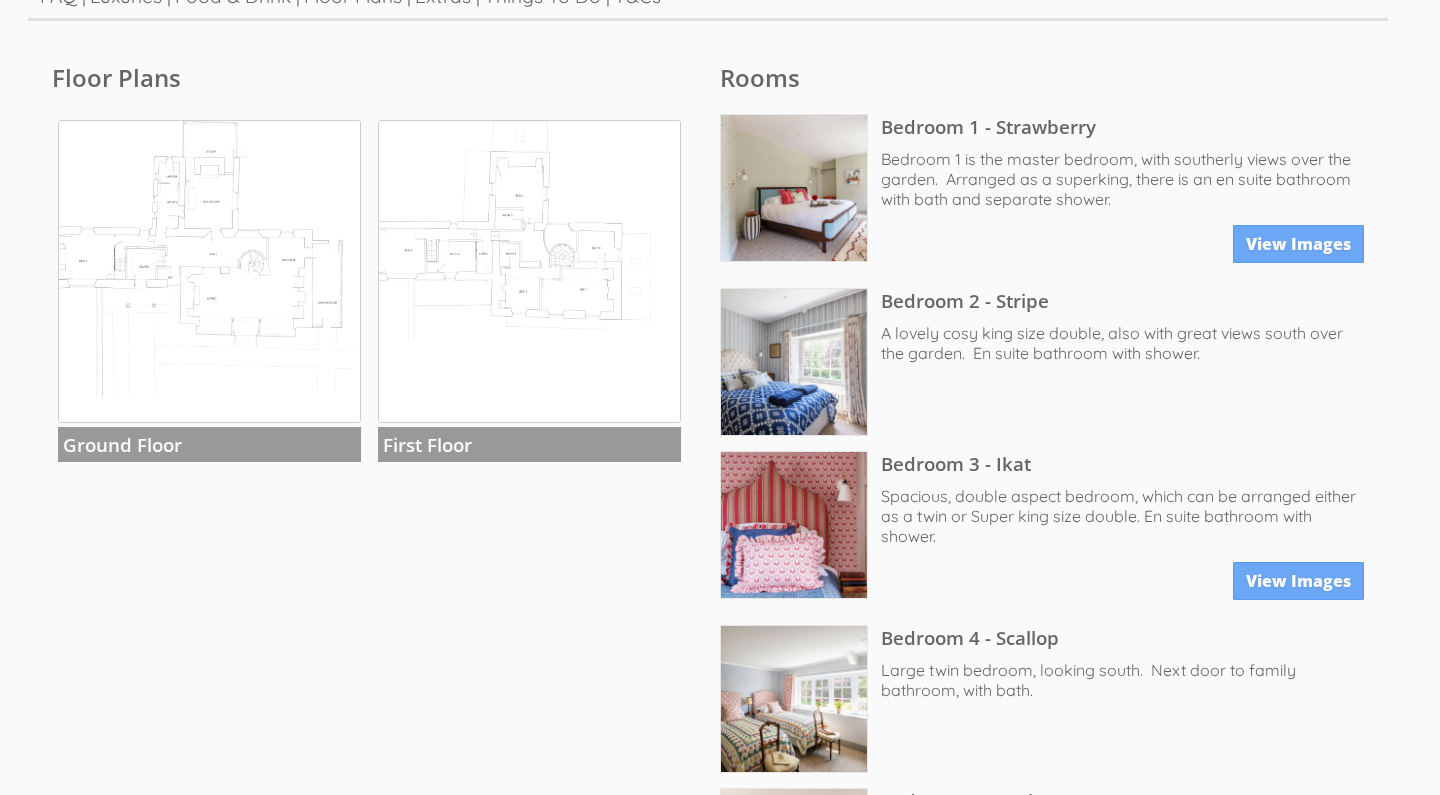 scroll, scrollTop: 770, scrollLeft: 0, axis: vertical 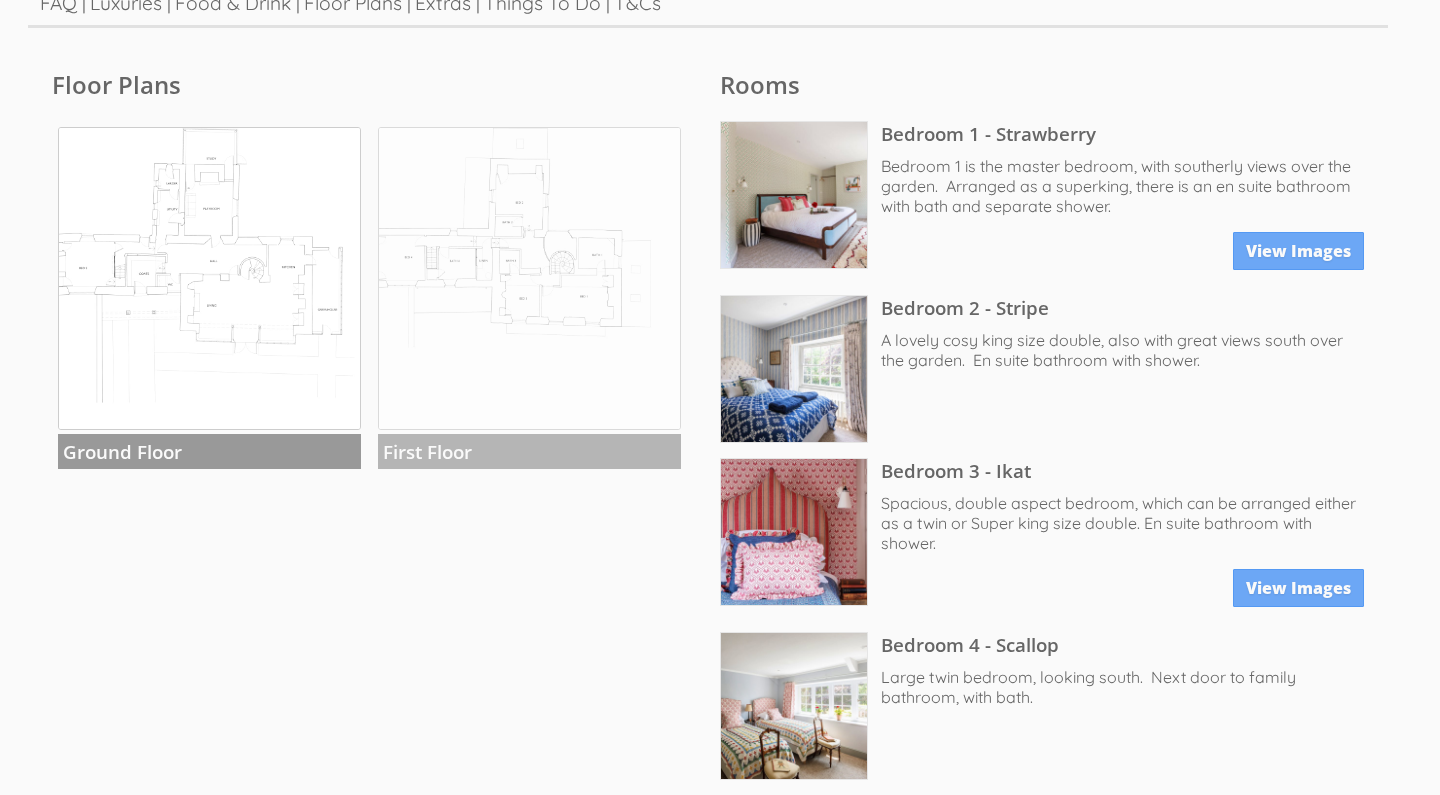 click at bounding box center [529, 278] 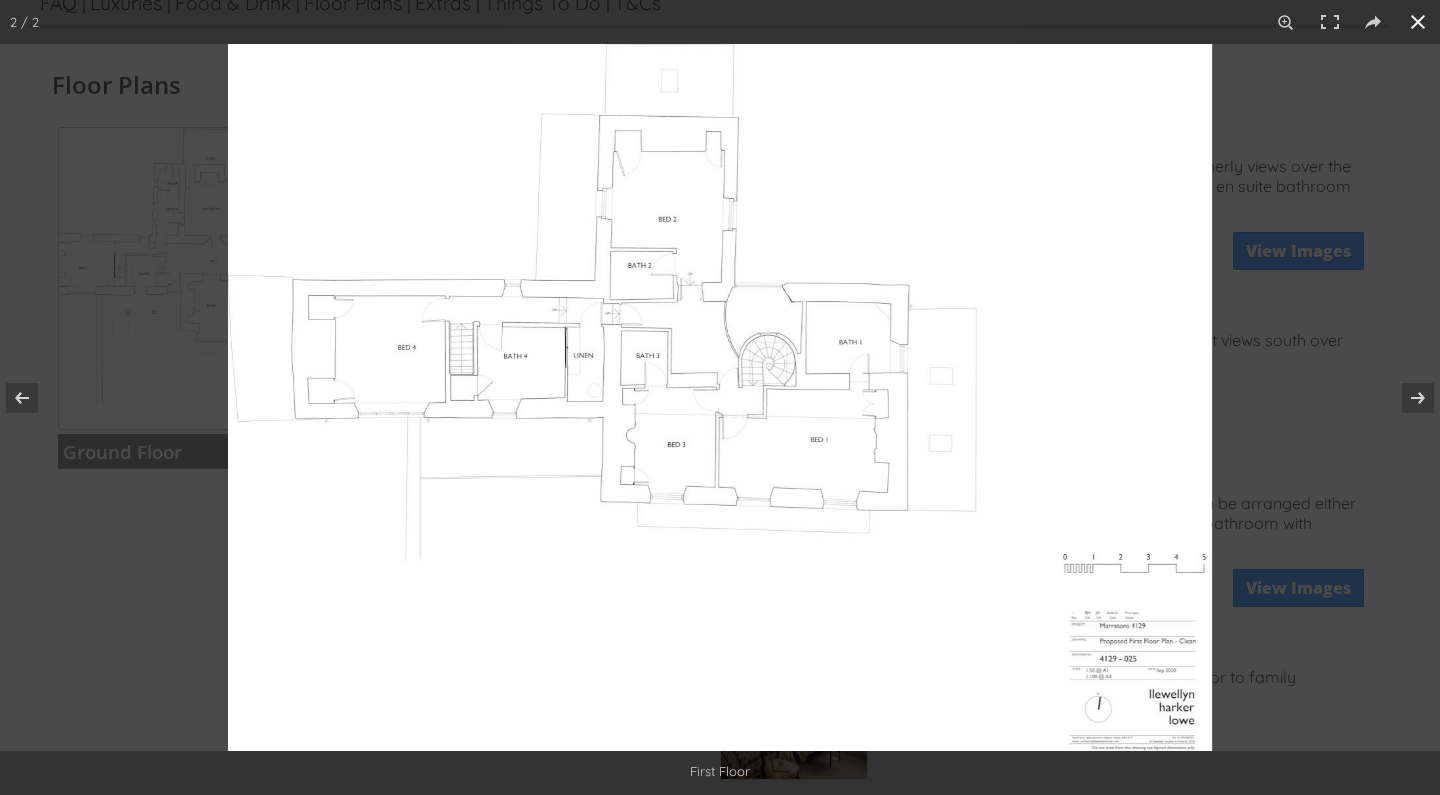 click at bounding box center [948, 441] 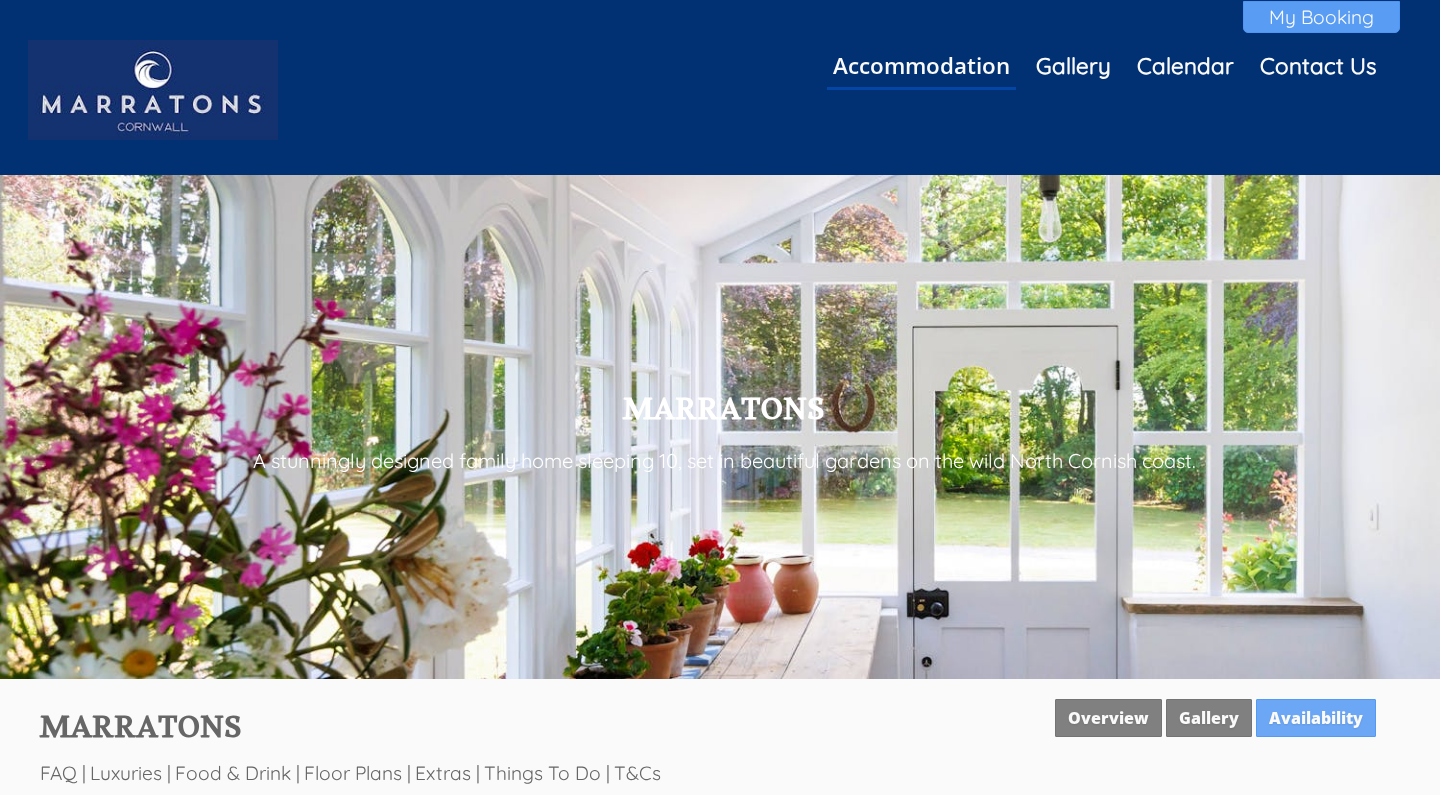 scroll, scrollTop: 0, scrollLeft: 0, axis: both 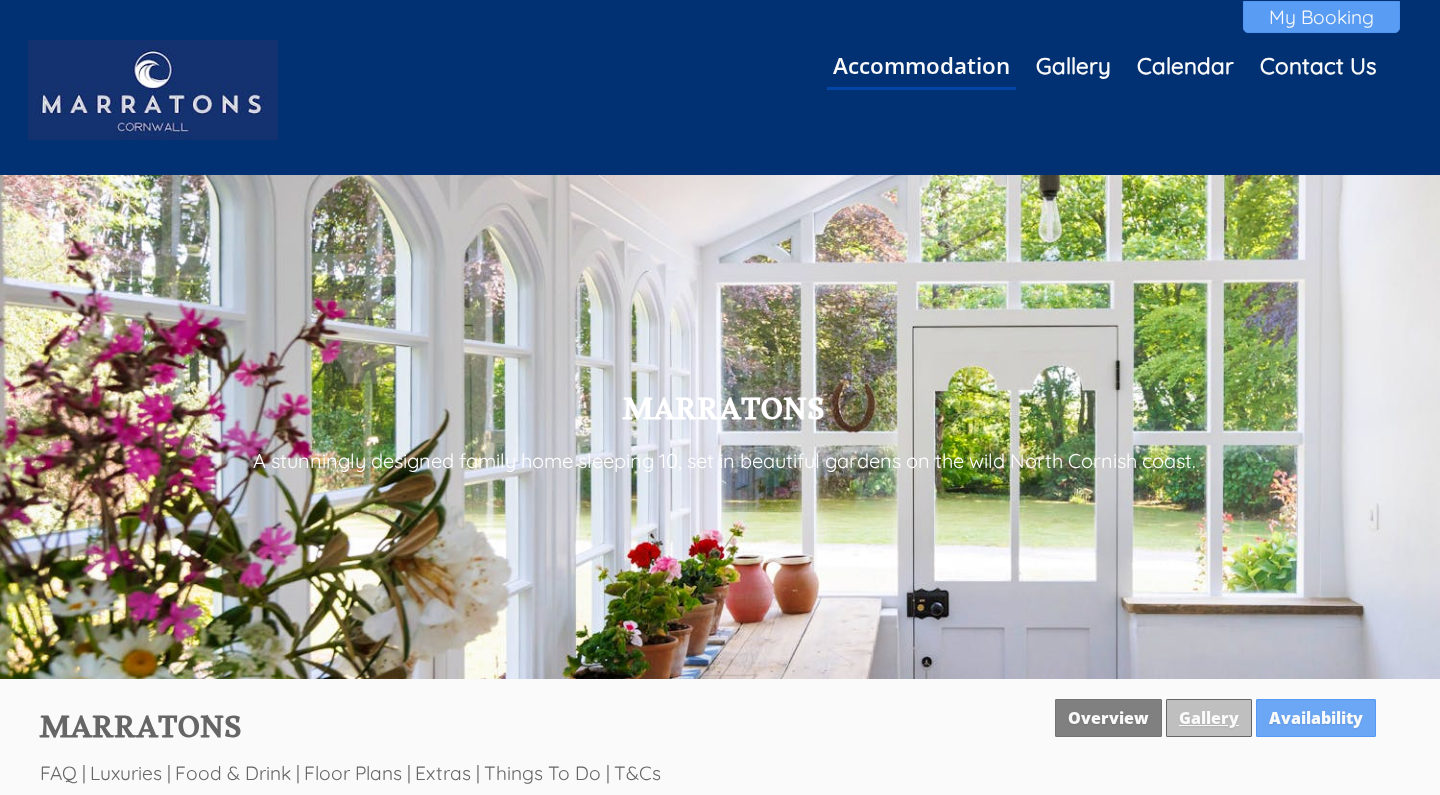 click on "Gallery" at bounding box center (1209, 718) 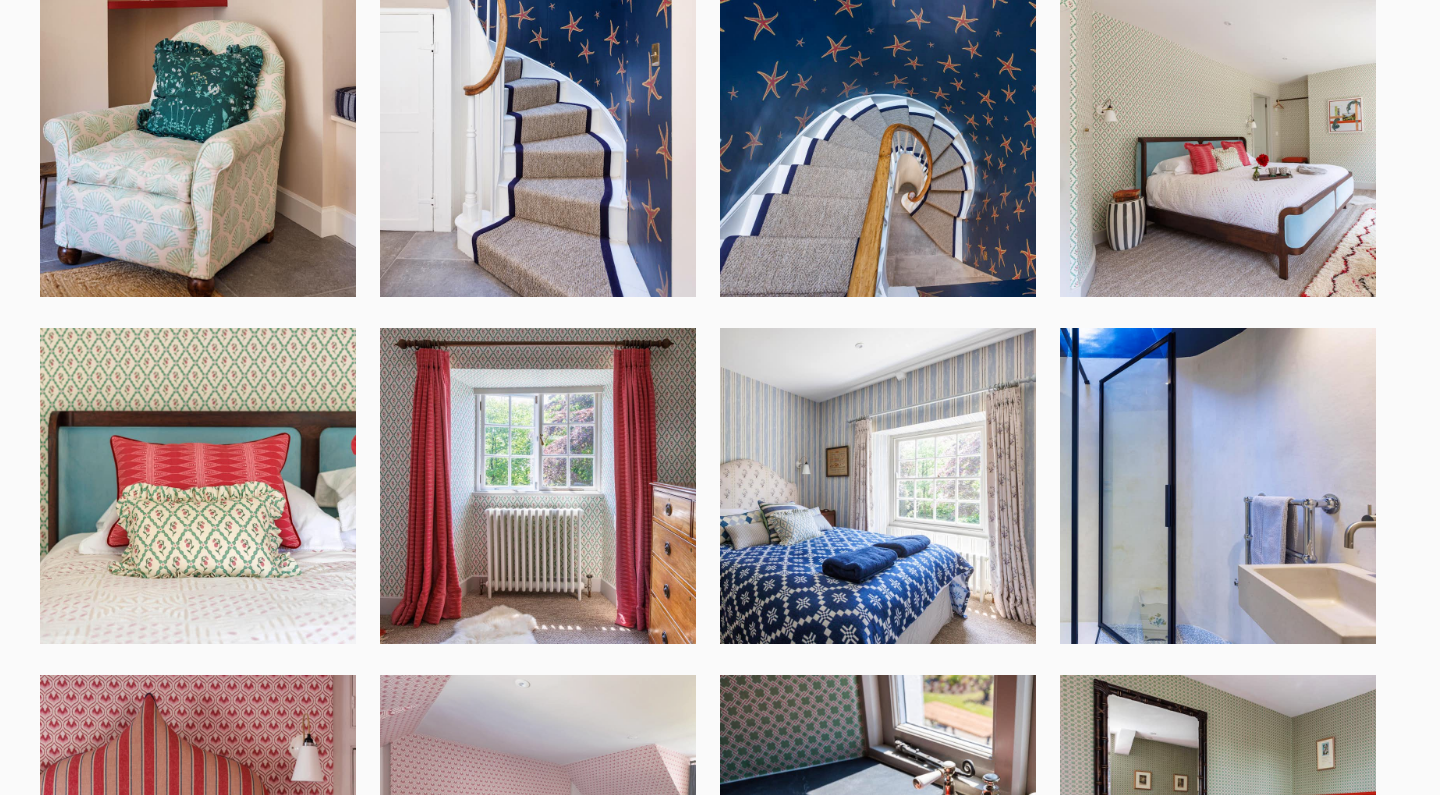 scroll, scrollTop: 3488, scrollLeft: 0, axis: vertical 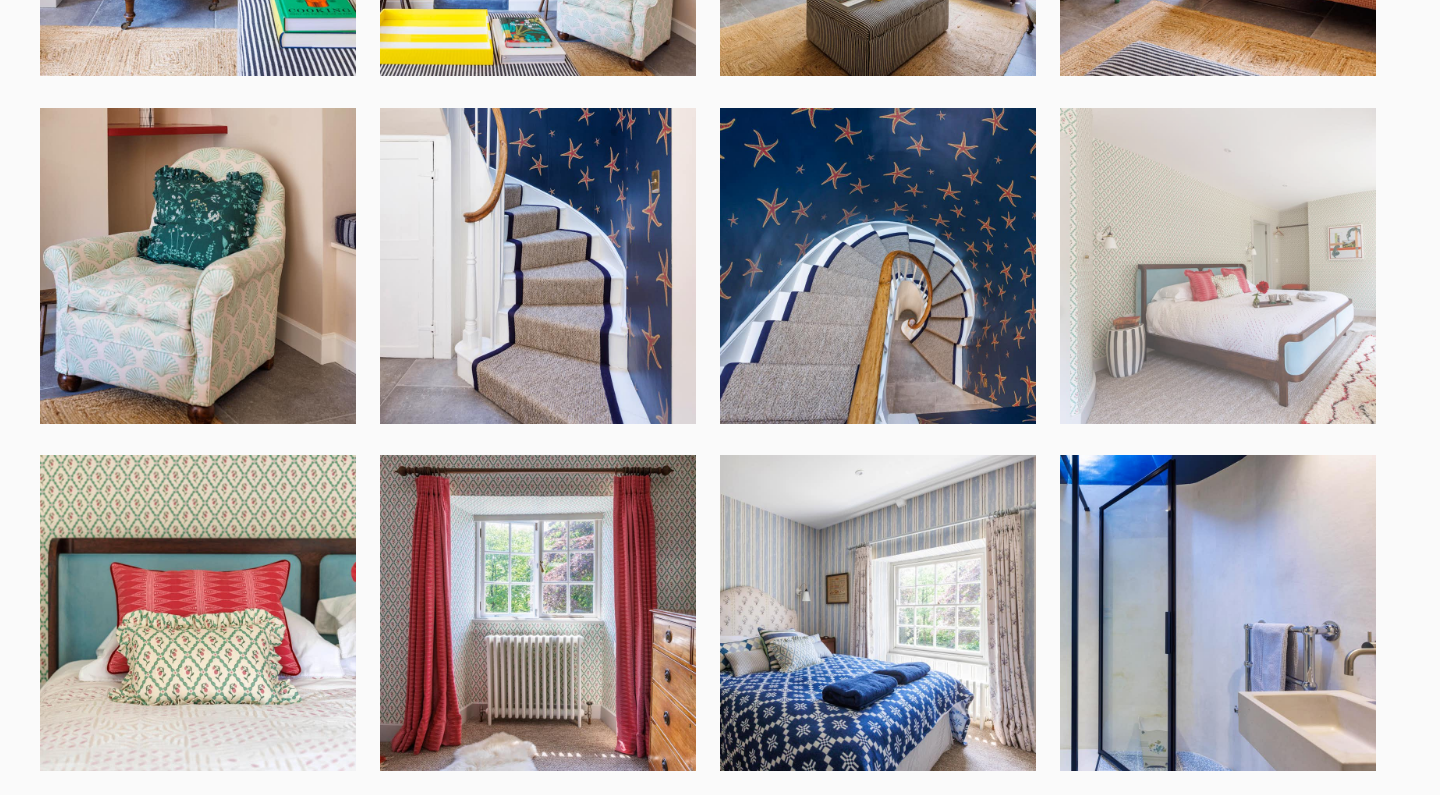 click at bounding box center [1218, 266] 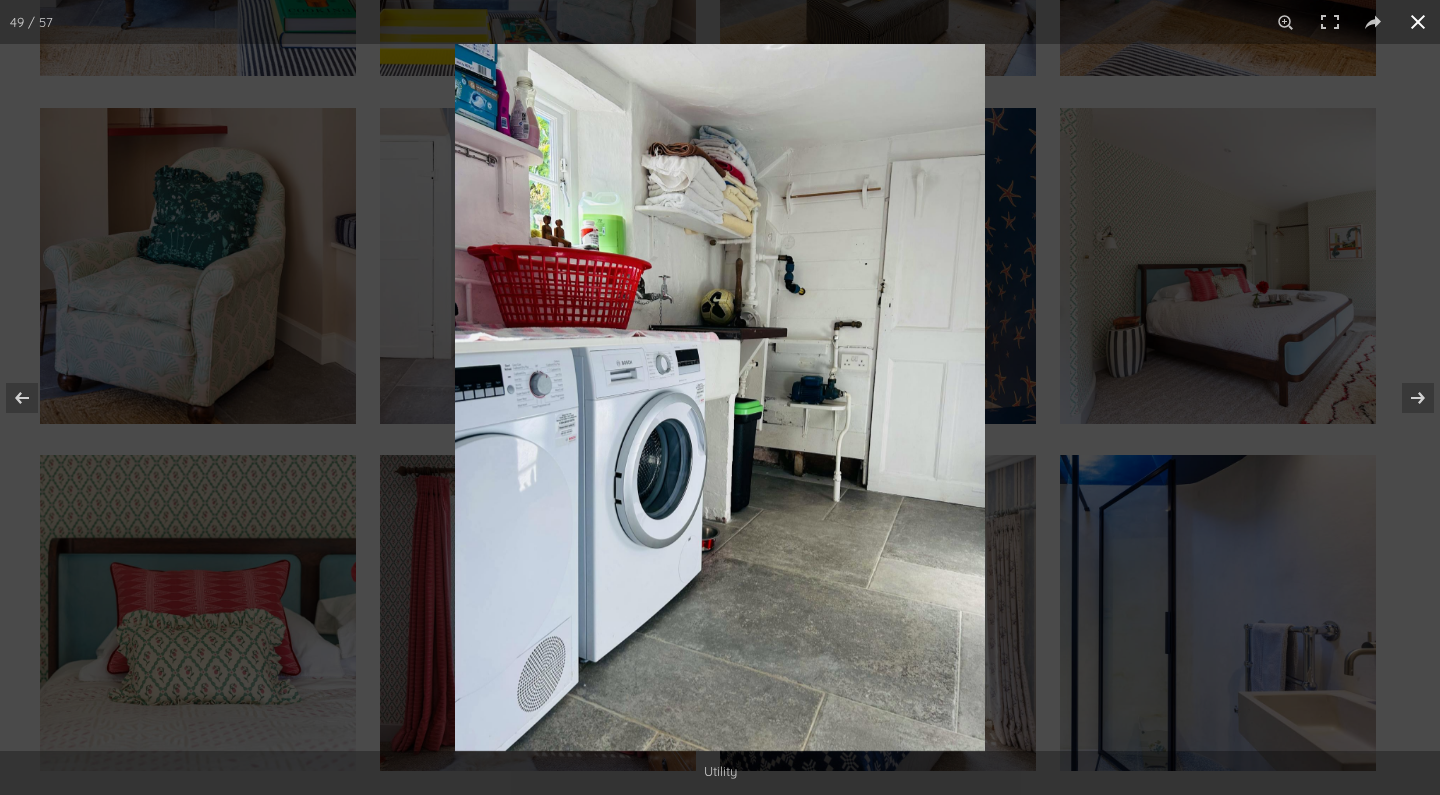 click at bounding box center (1175, 441) 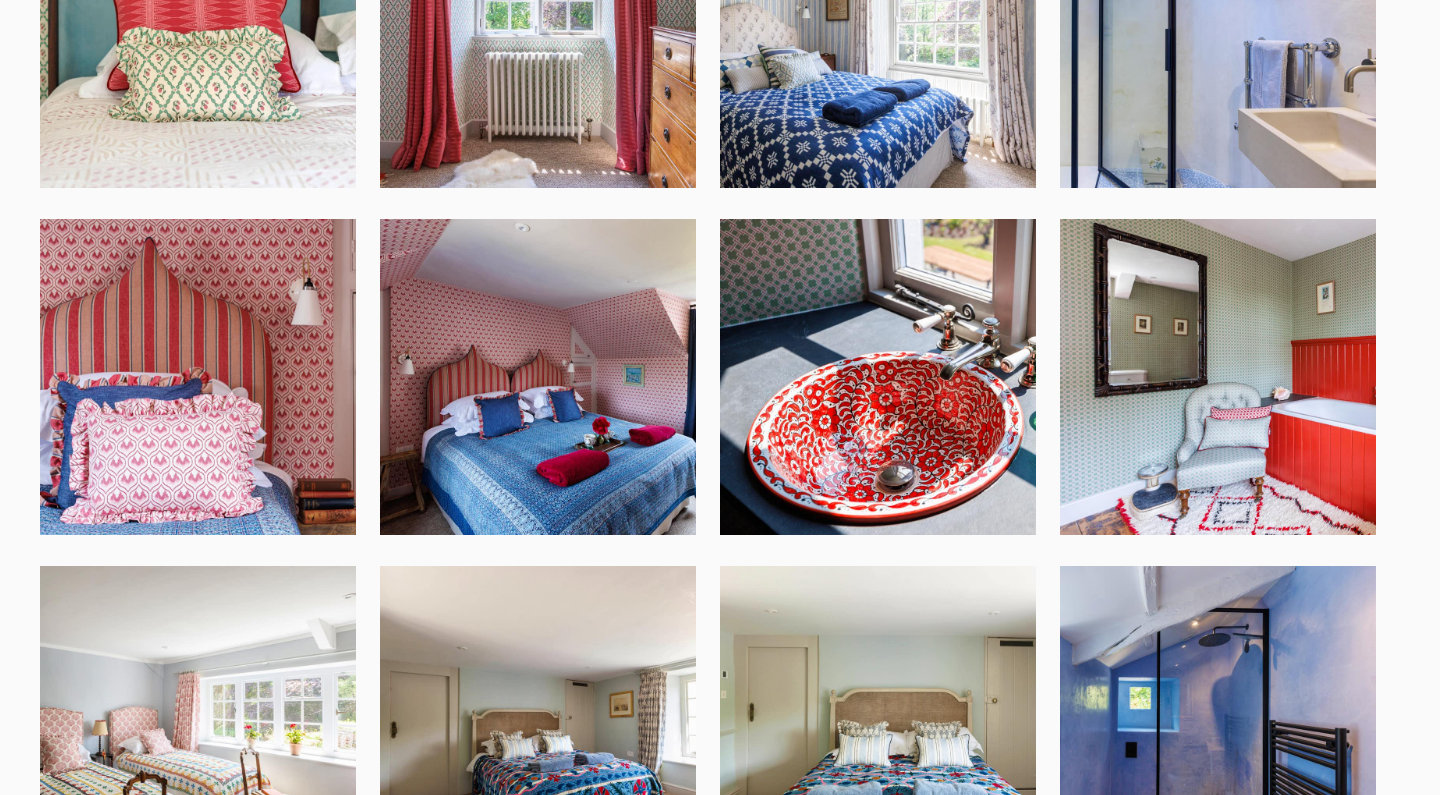 scroll, scrollTop: 4075, scrollLeft: 0, axis: vertical 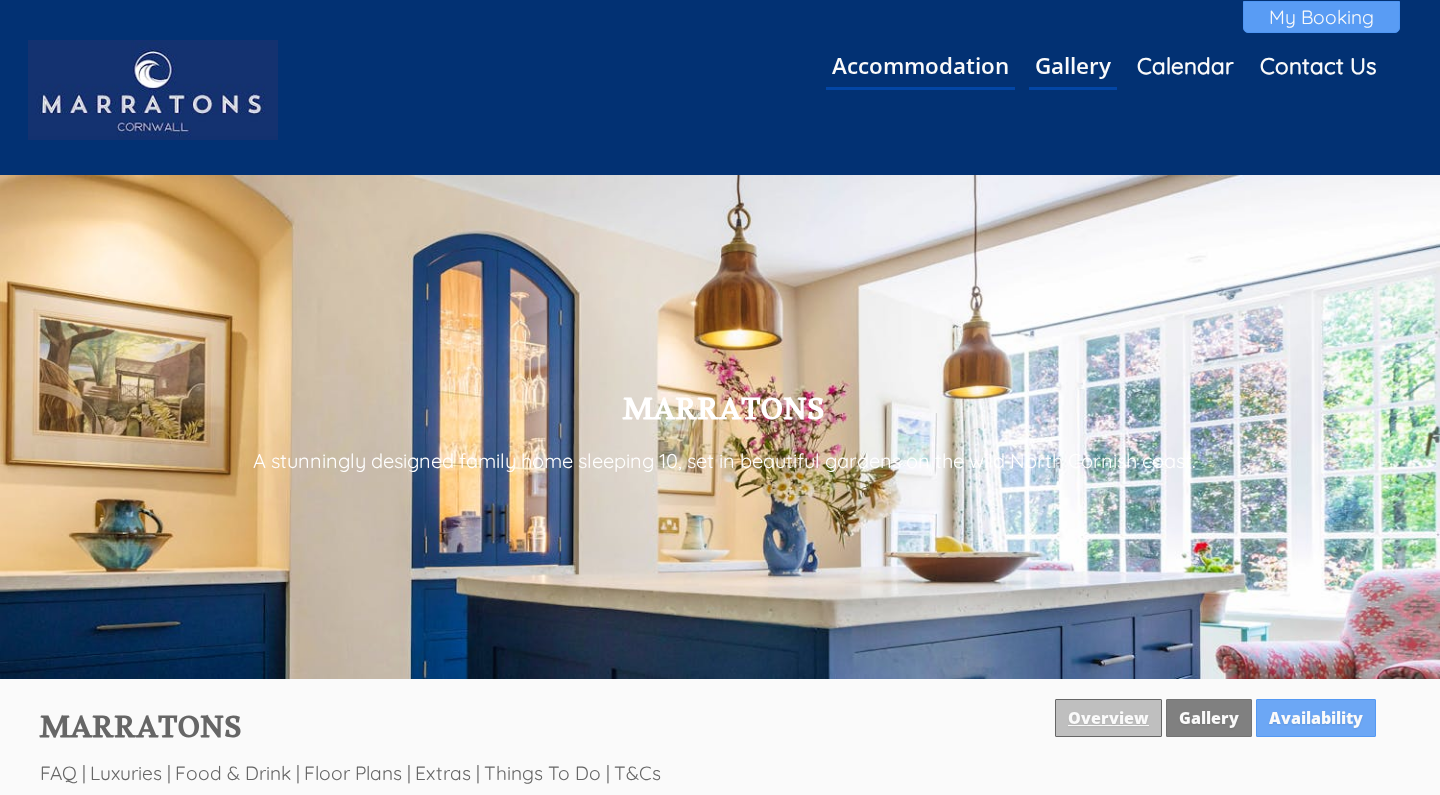 click on "Overview" at bounding box center [1108, 718] 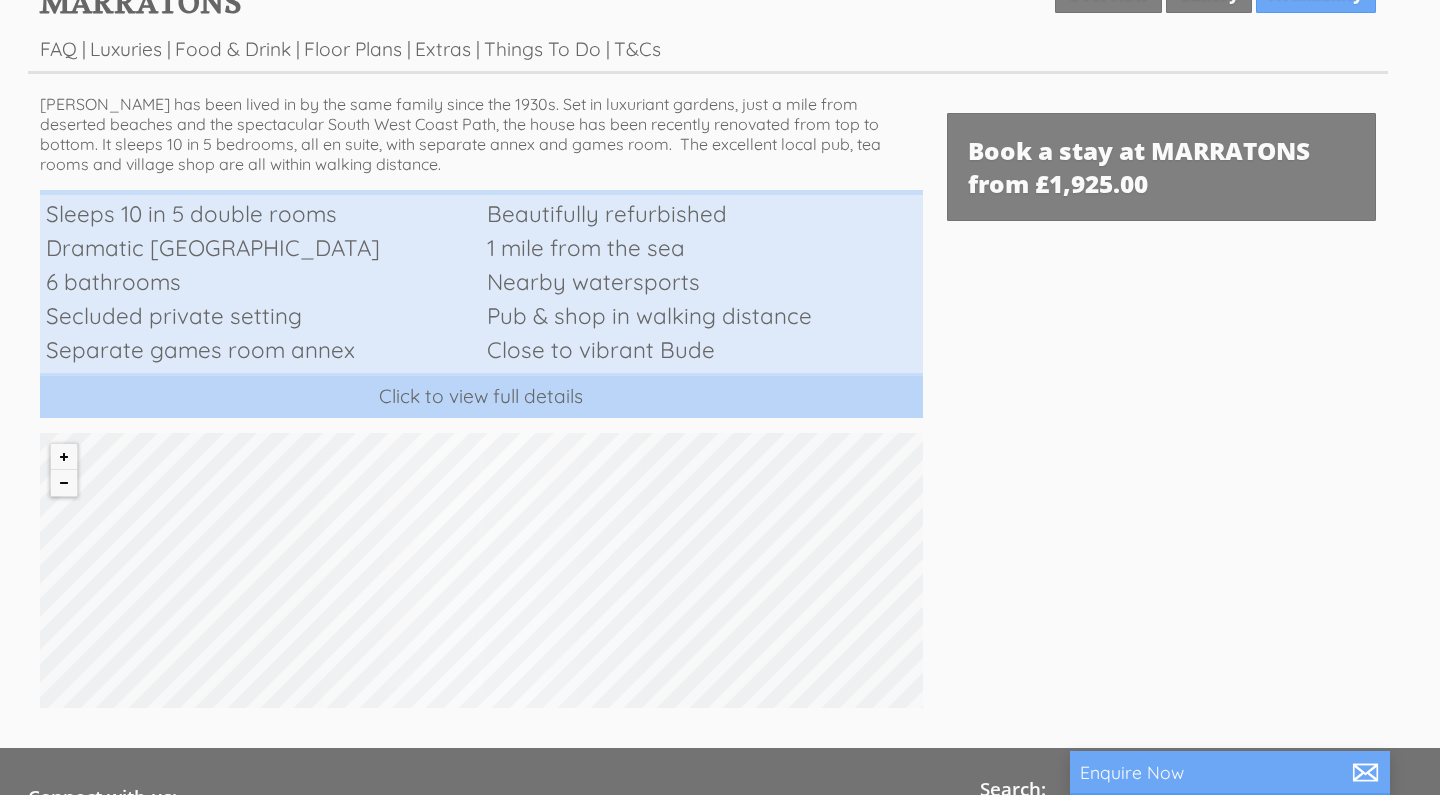 scroll, scrollTop: 661, scrollLeft: 0, axis: vertical 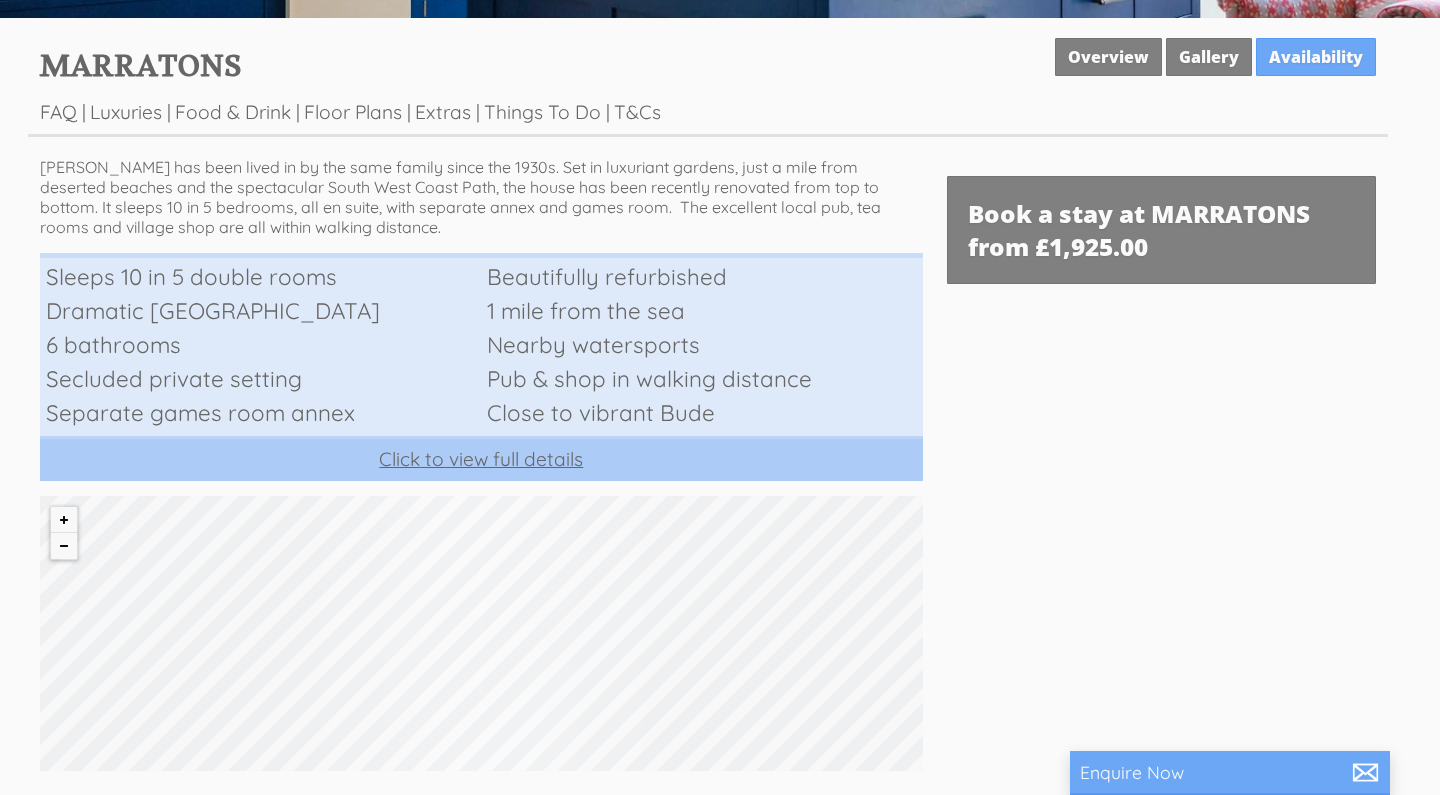 click on "Click to view full details" at bounding box center (481, 458) 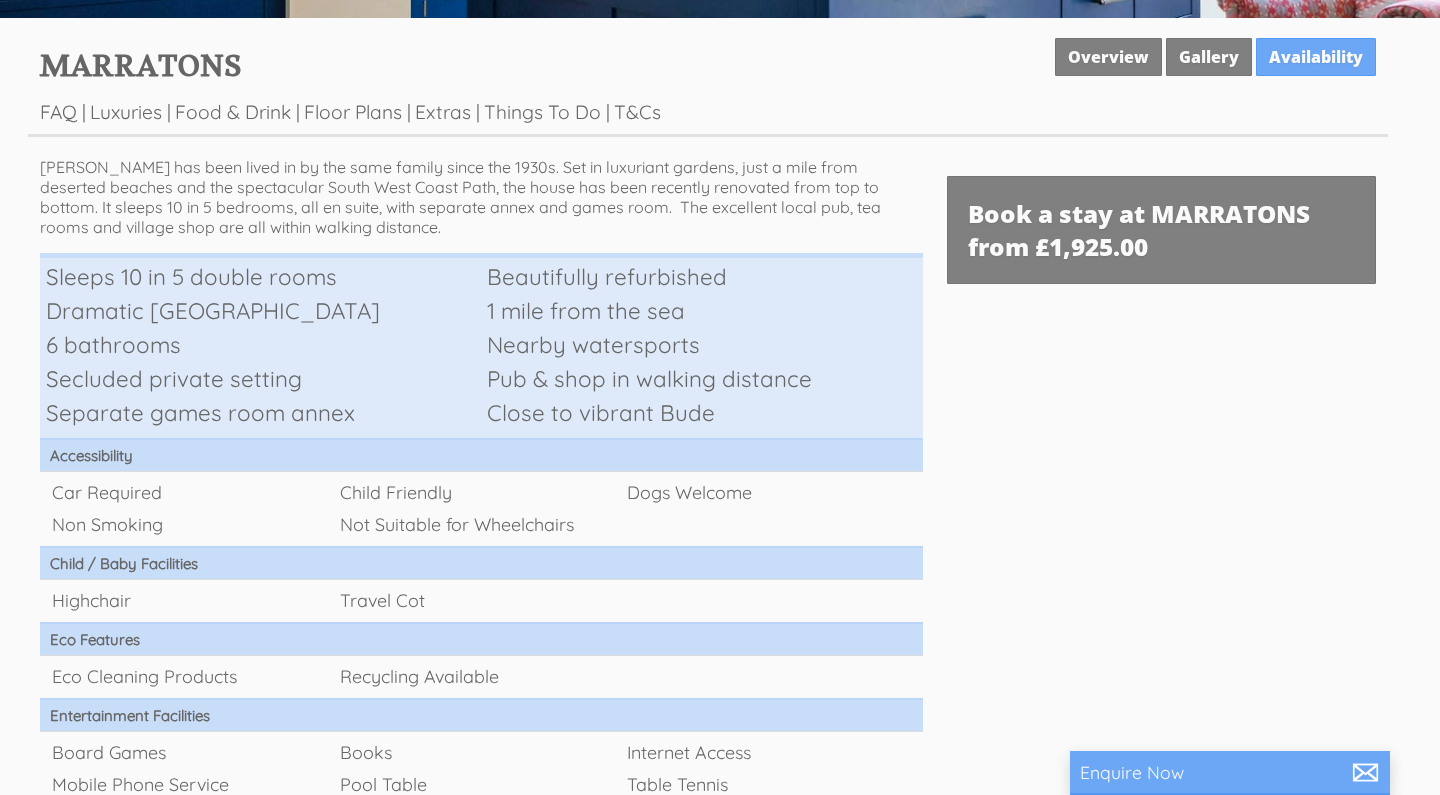 click on "Sleeps 10 in 5 double rooms" at bounding box center (260, 277) 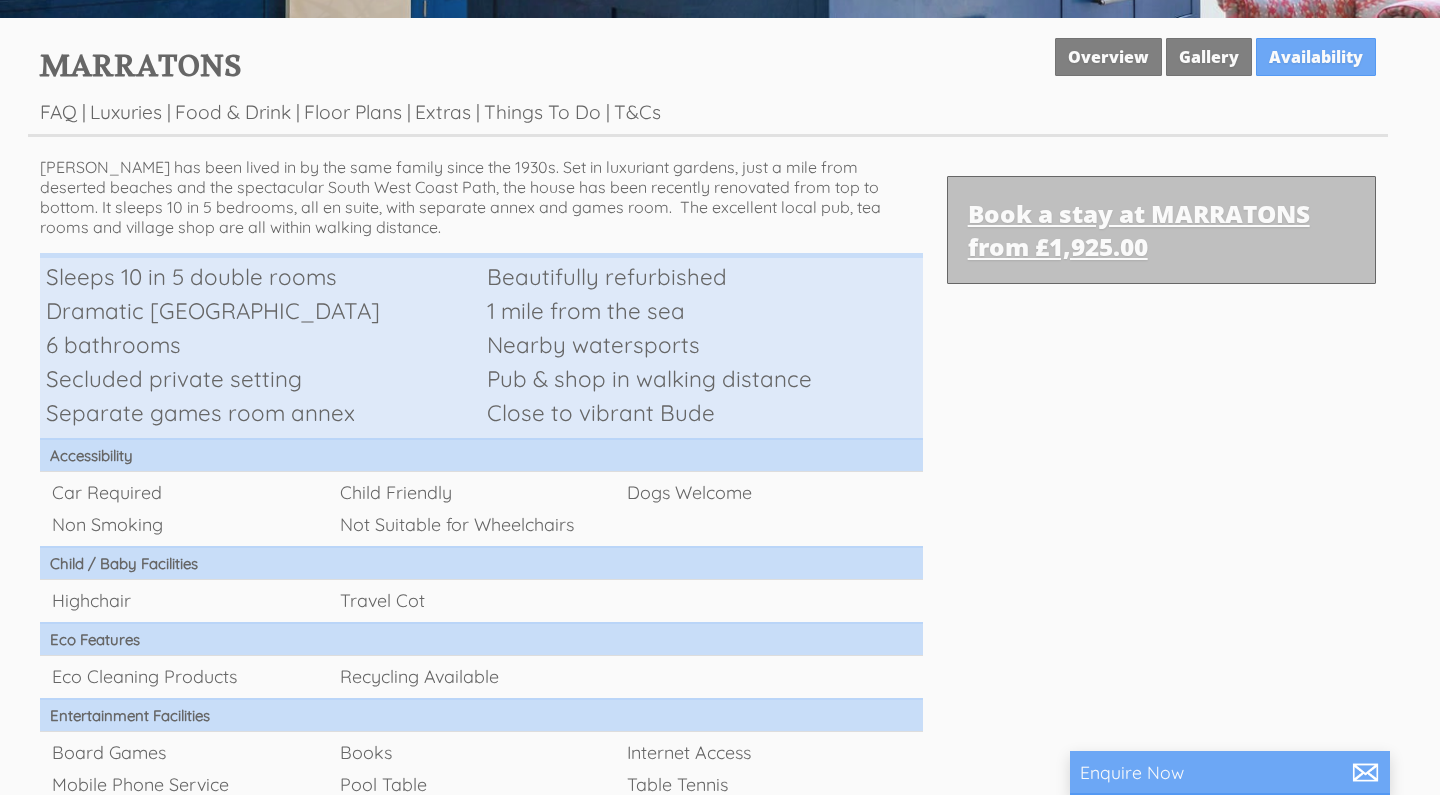 scroll, scrollTop: 530, scrollLeft: 0, axis: vertical 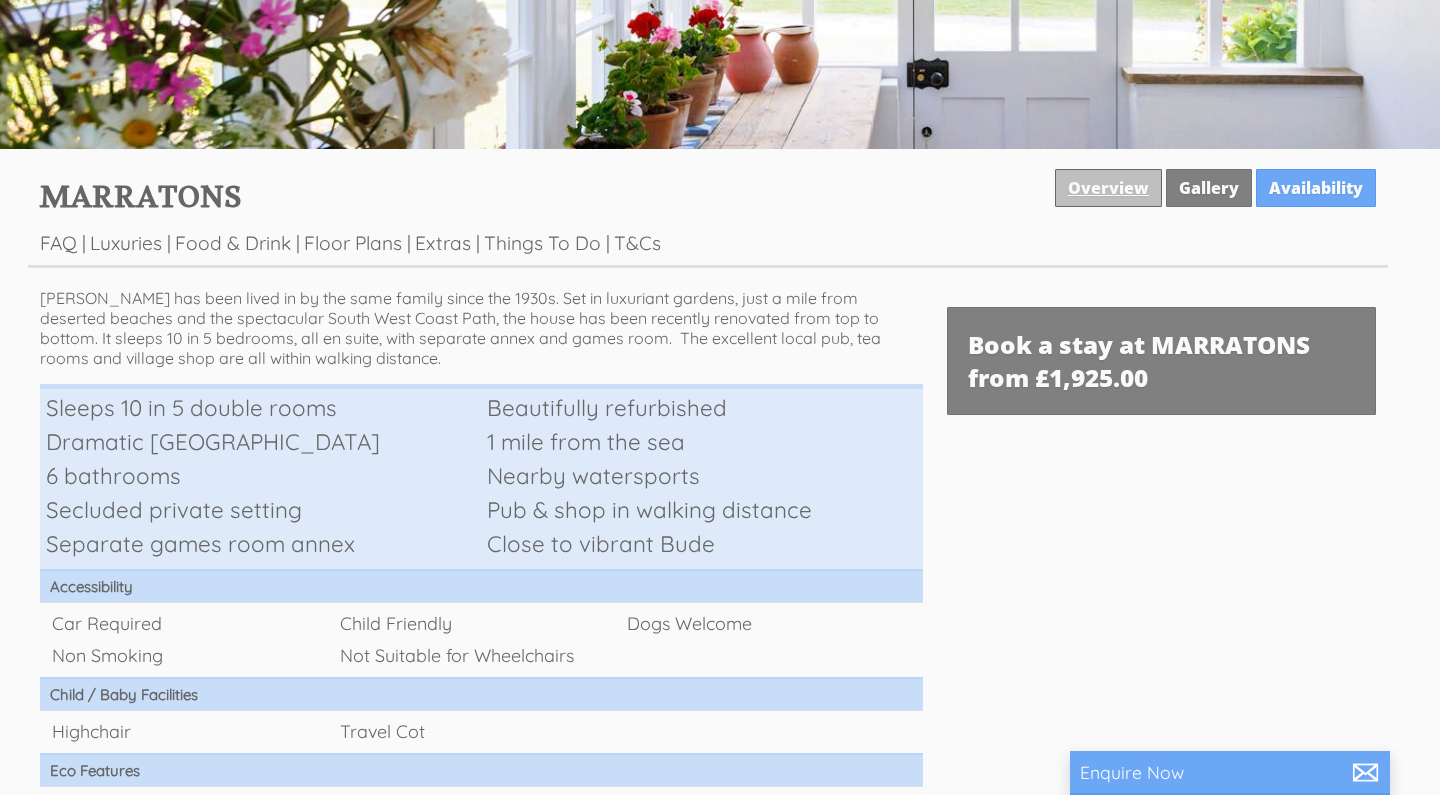 click on "Overview" at bounding box center [1108, 188] 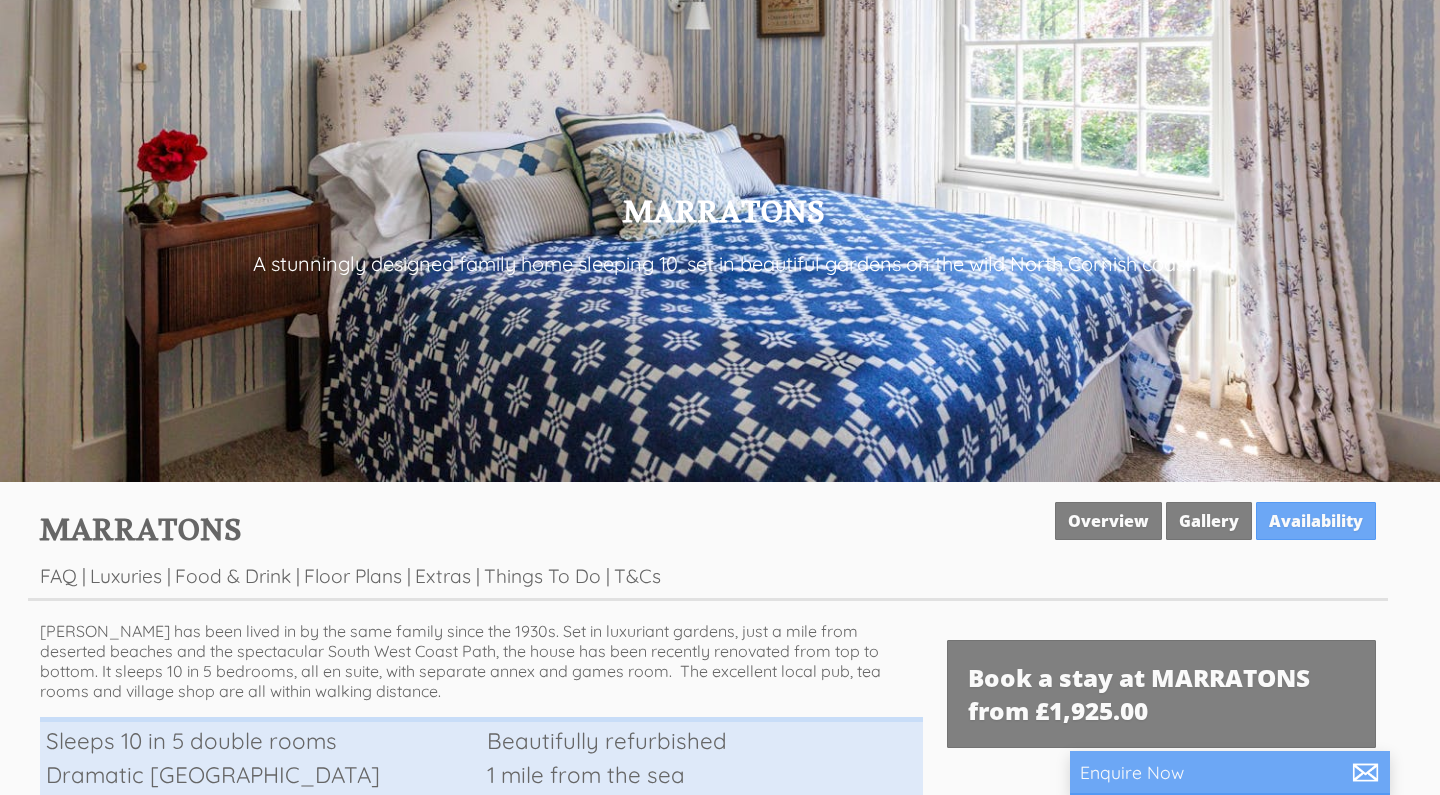 scroll, scrollTop: 85, scrollLeft: 0, axis: vertical 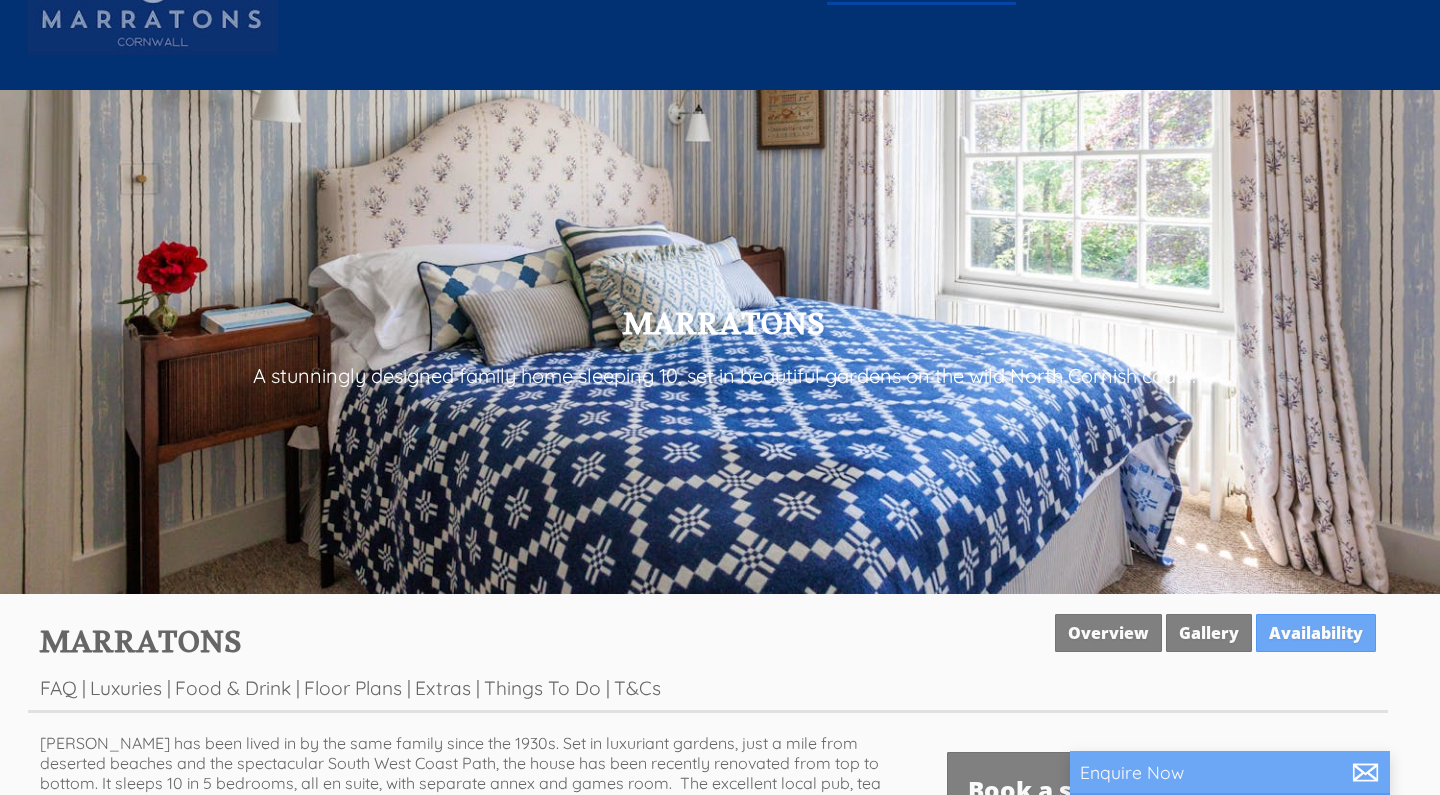 click at bounding box center [153, 5] 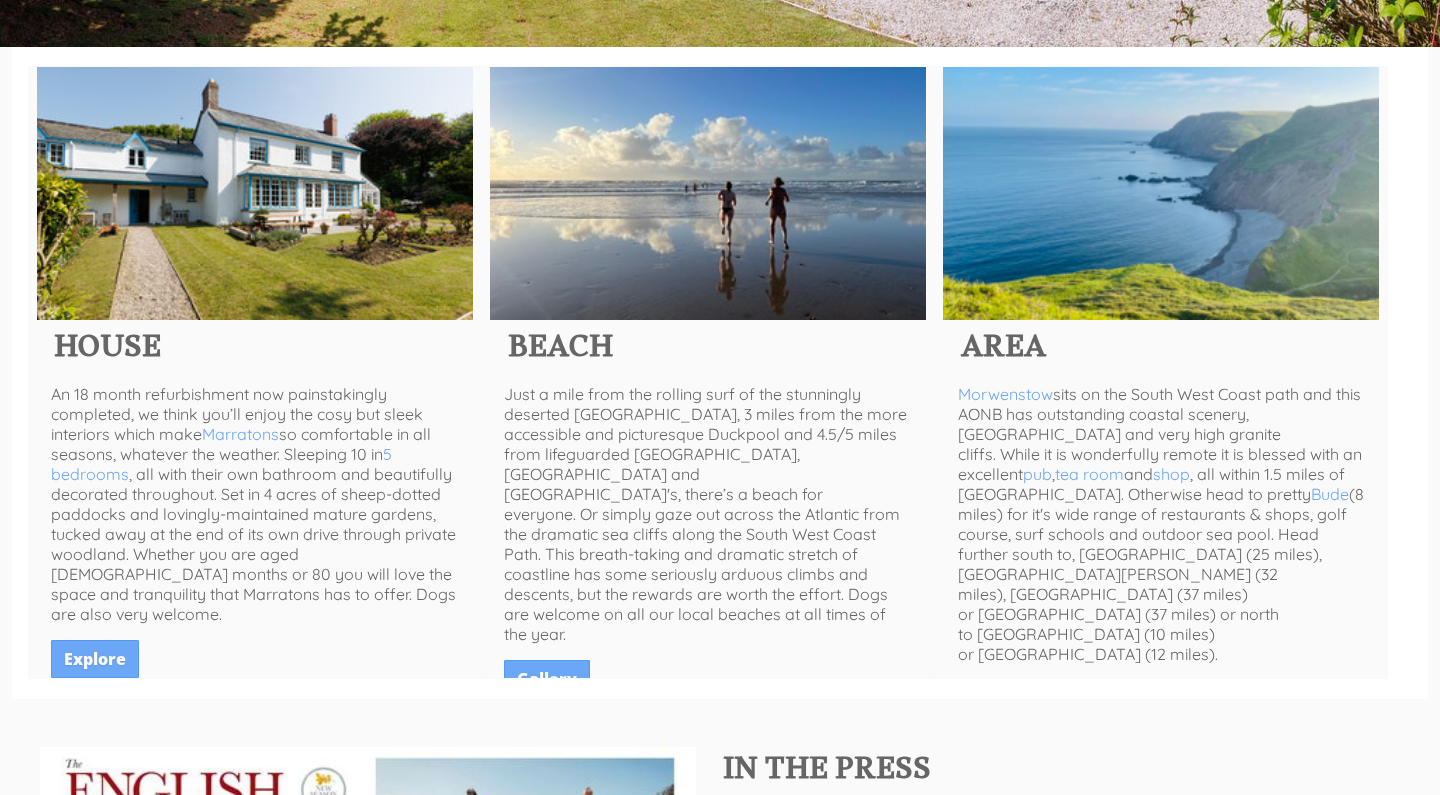 scroll, scrollTop: 638, scrollLeft: 0, axis: vertical 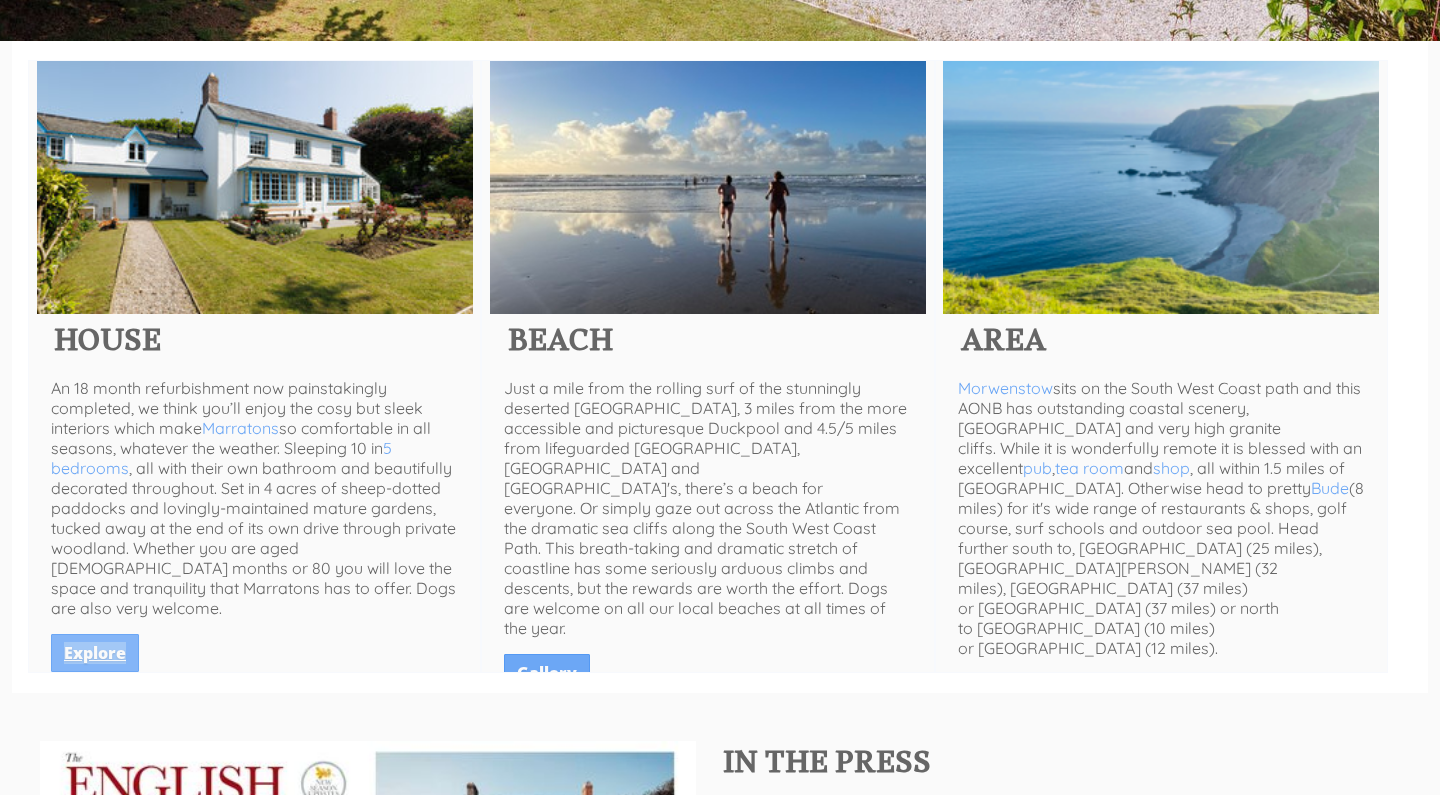 click on "Explore" at bounding box center (95, 653) 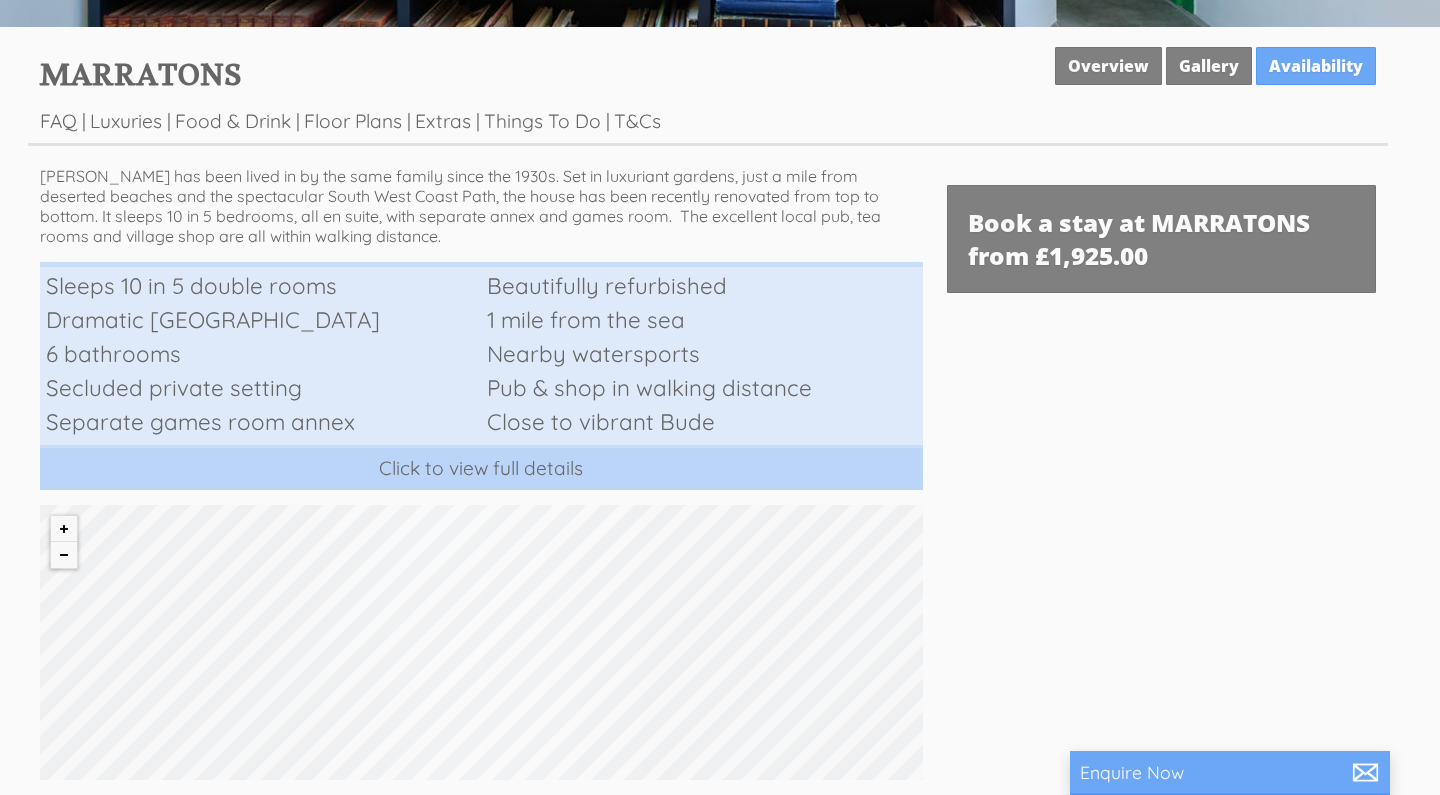 scroll, scrollTop: 655, scrollLeft: 0, axis: vertical 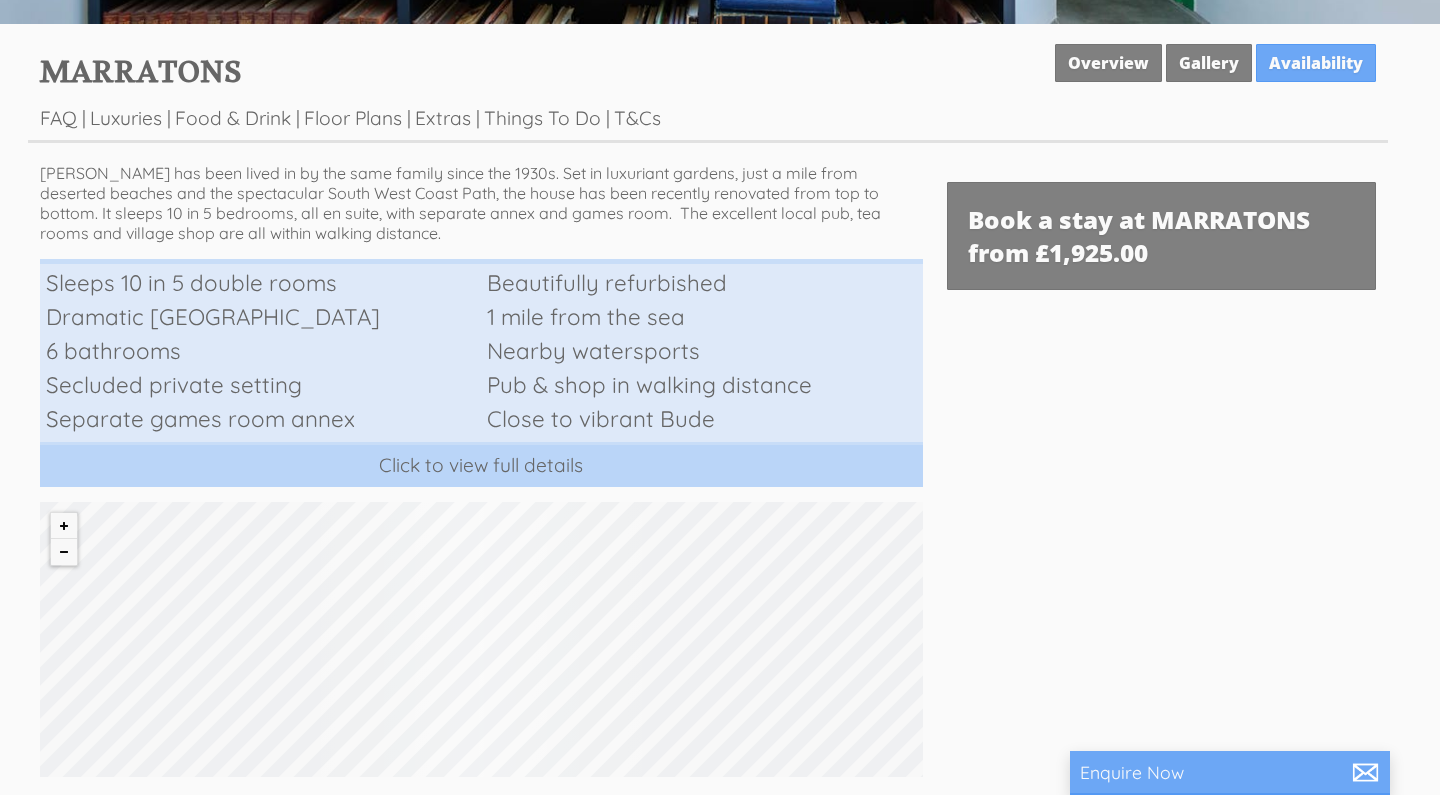 click on "6 bathrooms" at bounding box center (260, 351) 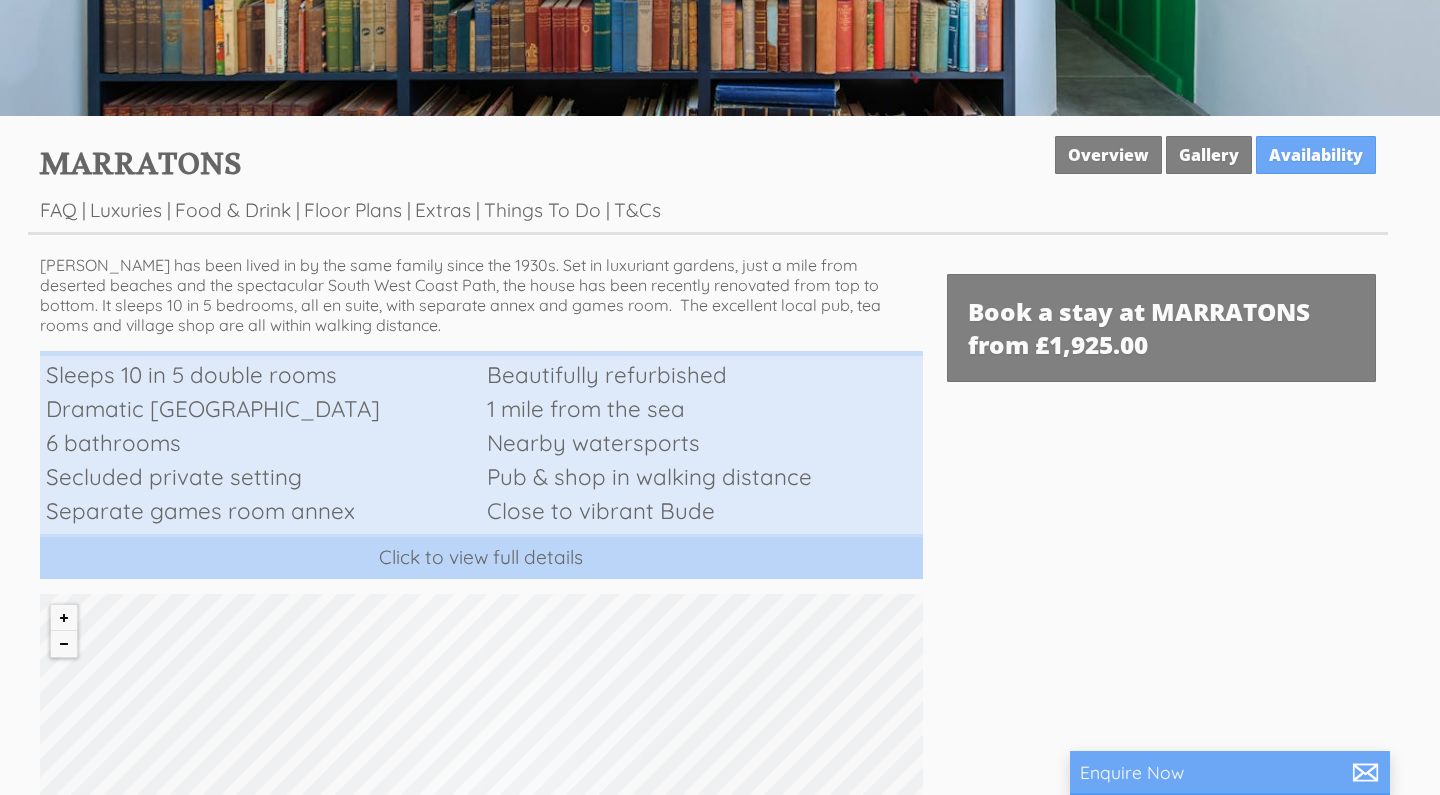 scroll, scrollTop: 312, scrollLeft: 0, axis: vertical 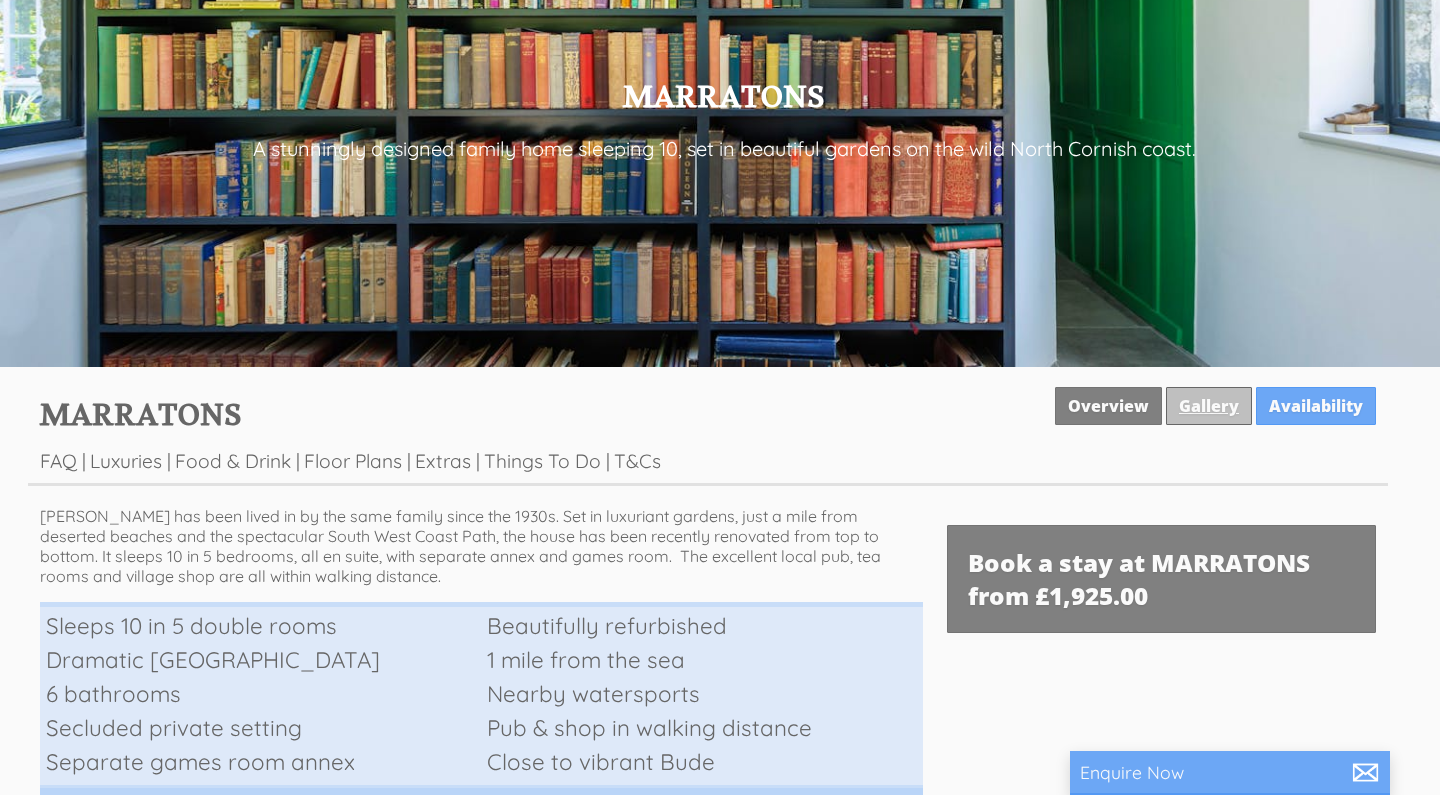 click on "Gallery" at bounding box center [1209, 406] 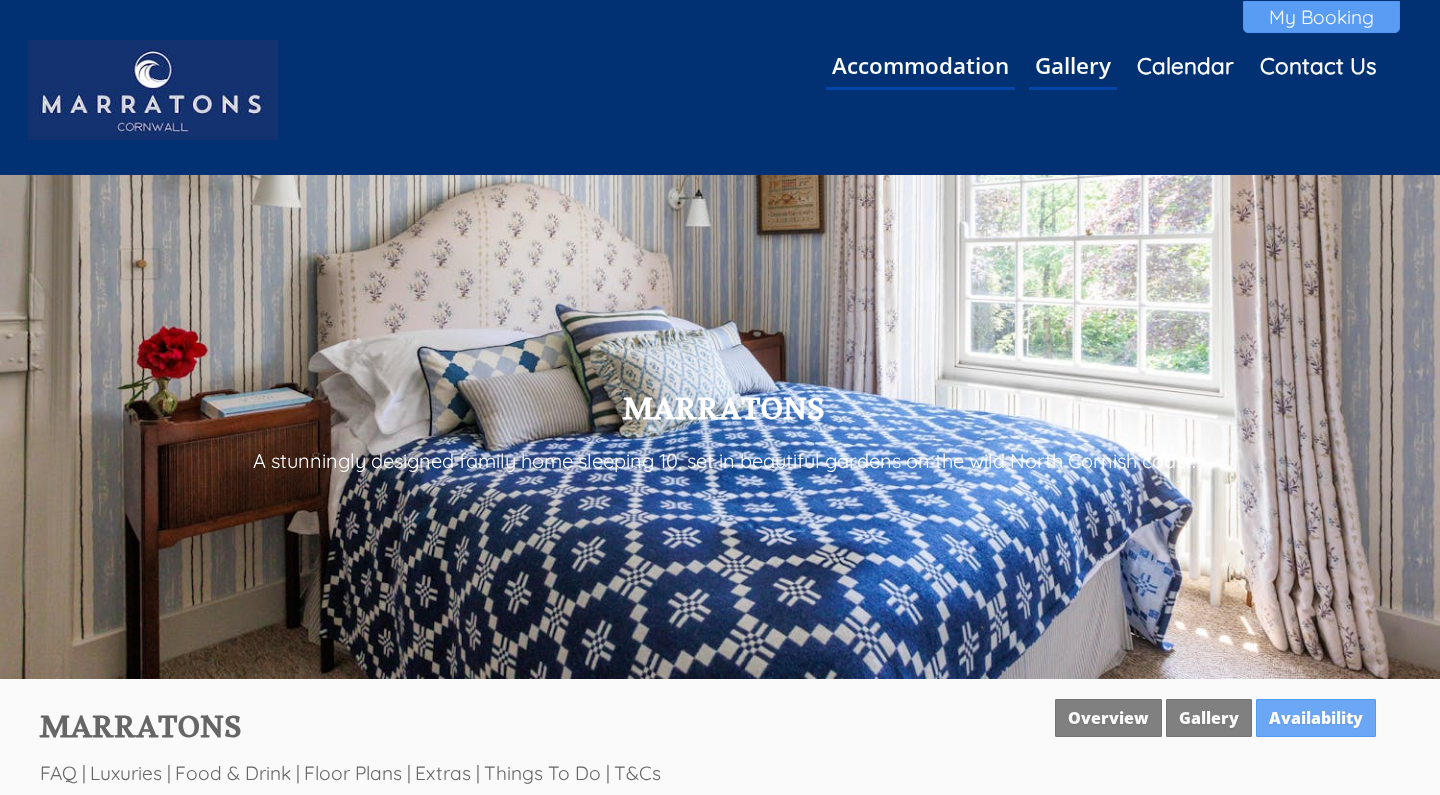click on "MARRATONS" at bounding box center [724, 417] 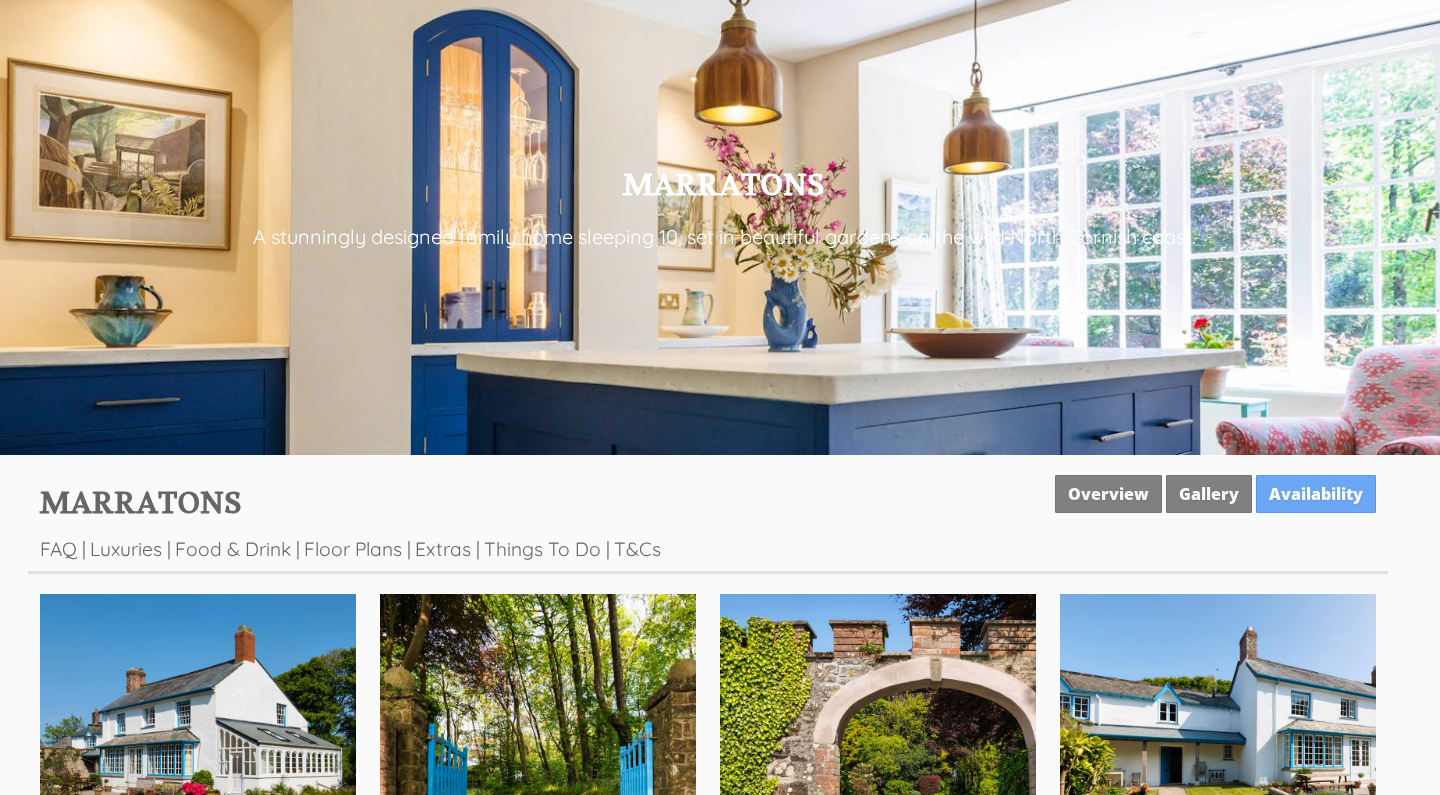 scroll, scrollTop: 472, scrollLeft: 0, axis: vertical 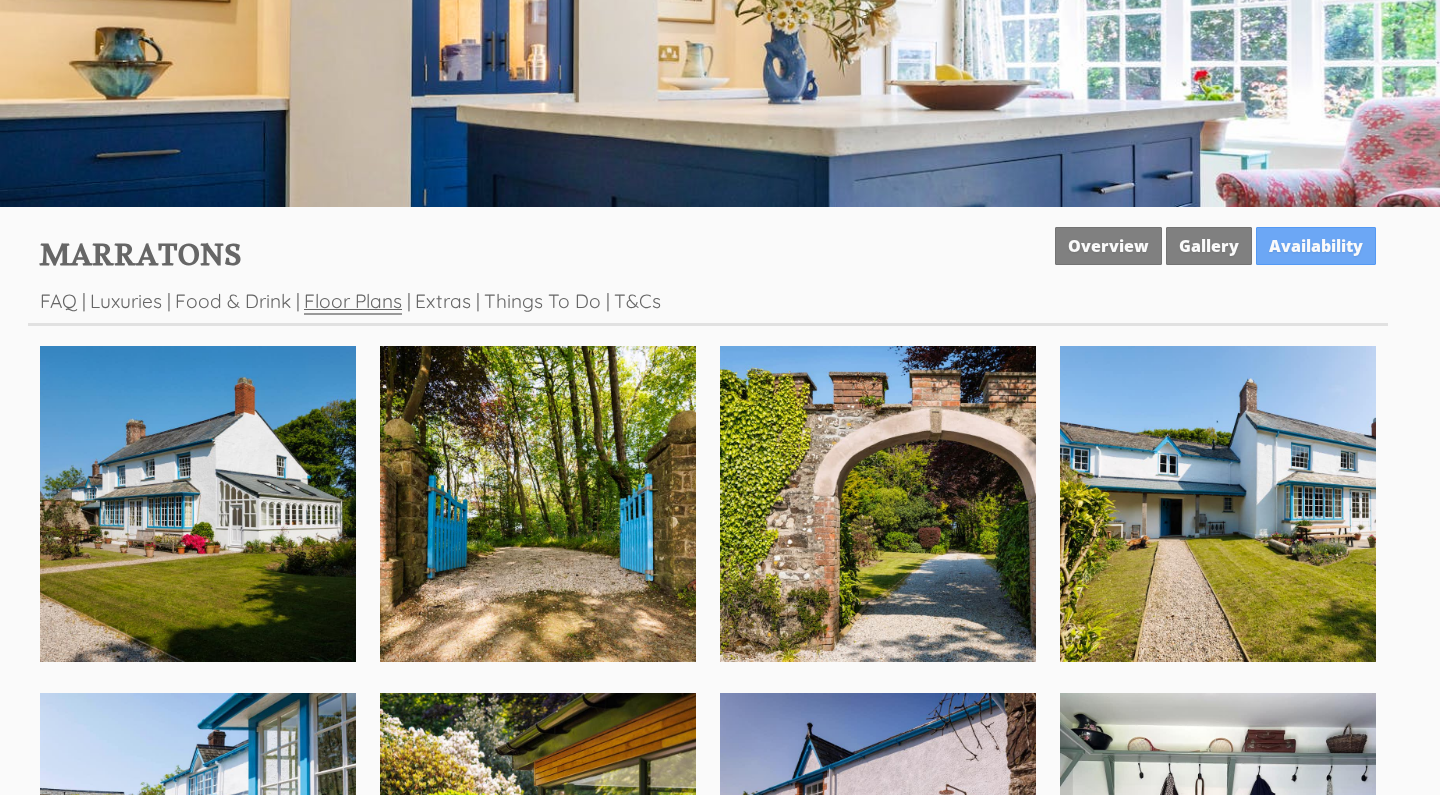 click on "Floor Plans" at bounding box center (353, 302) 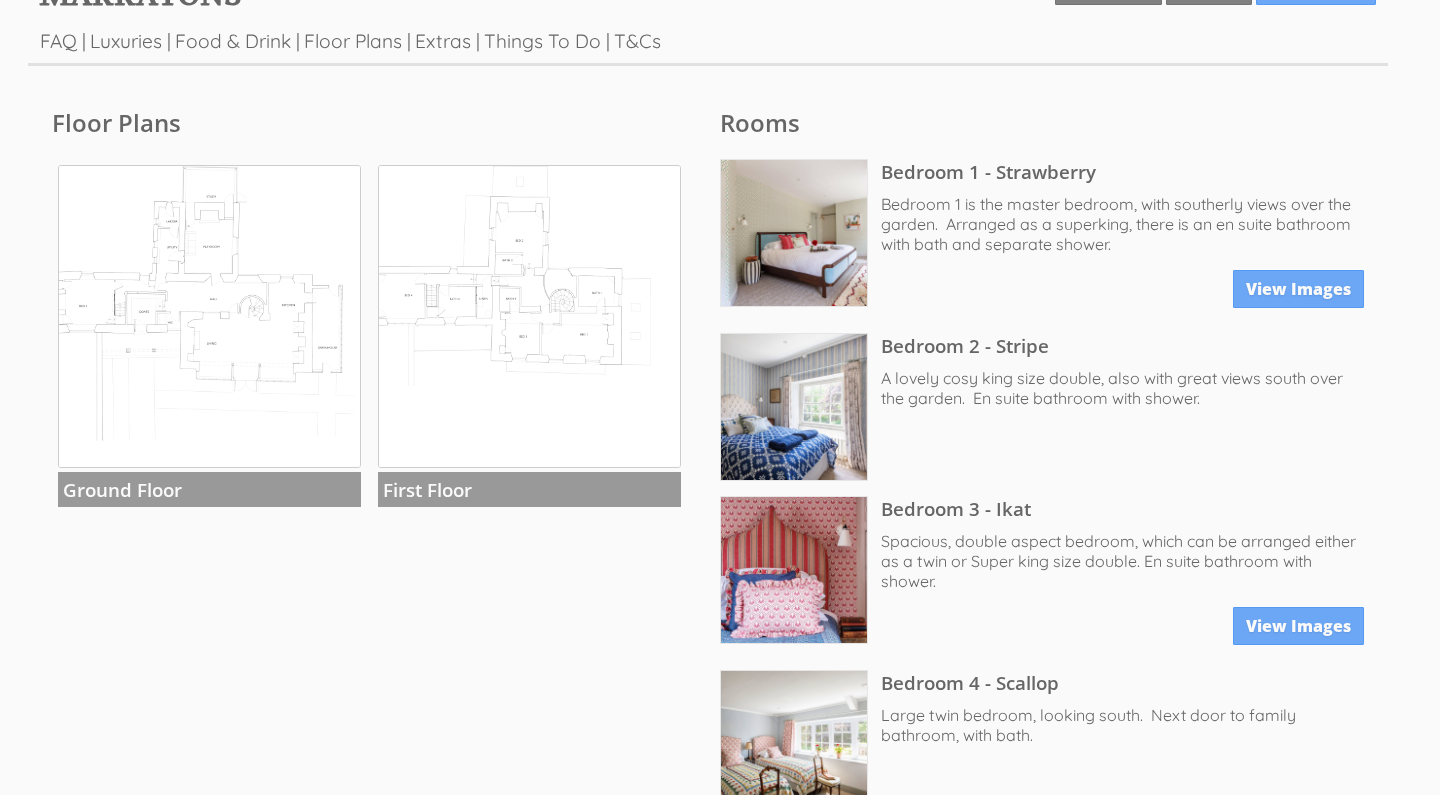 scroll, scrollTop: 690, scrollLeft: 0, axis: vertical 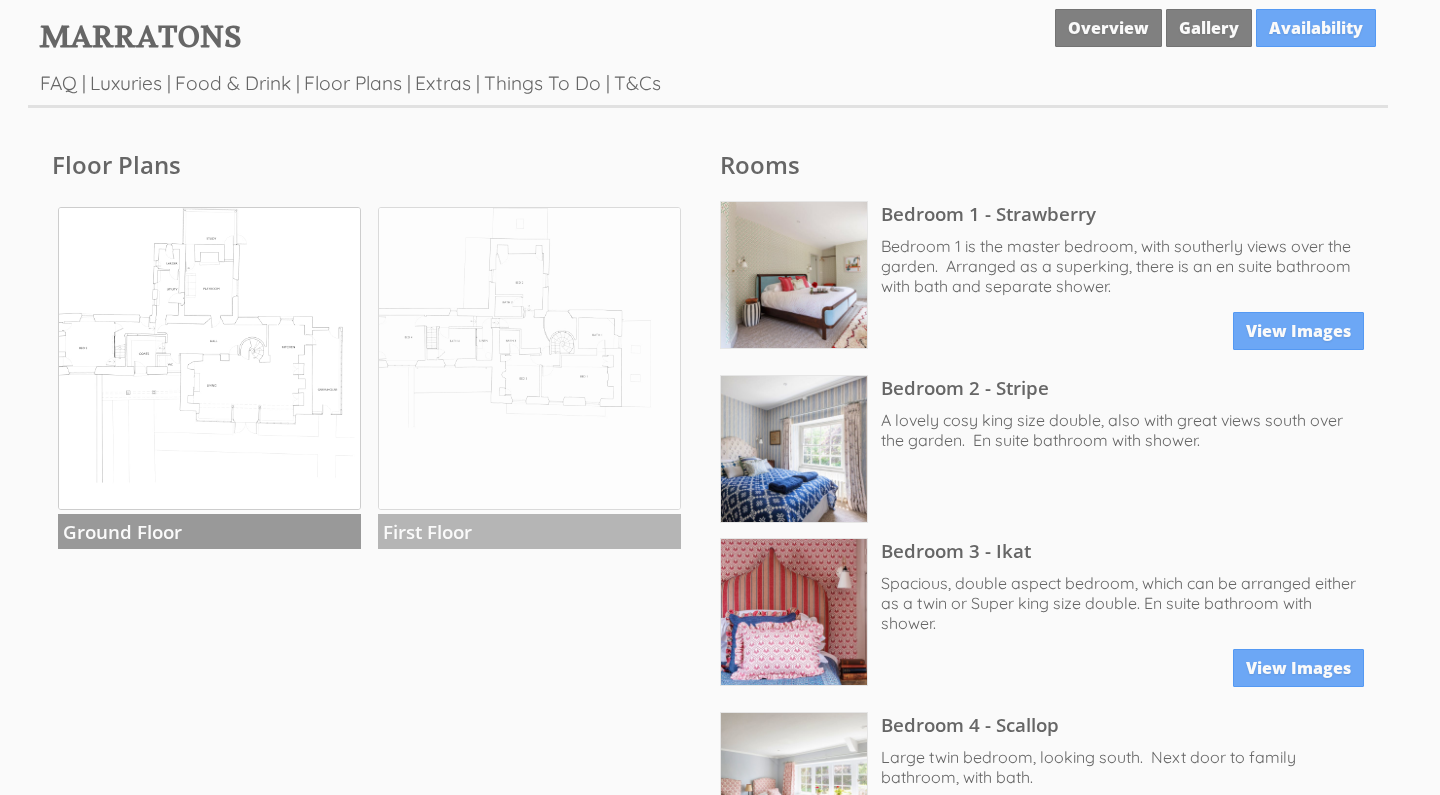click at bounding box center [529, 358] 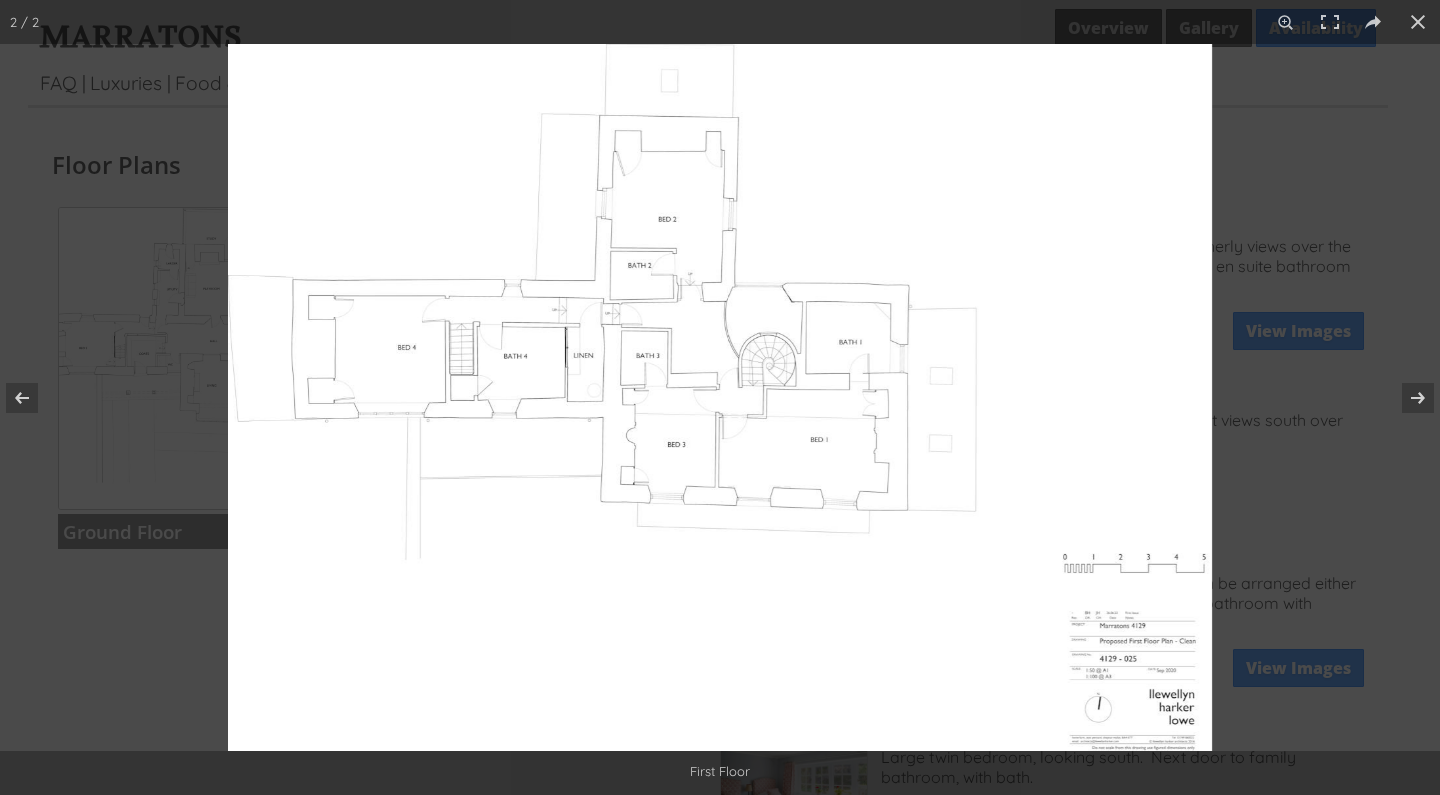 click at bounding box center [720, 397] 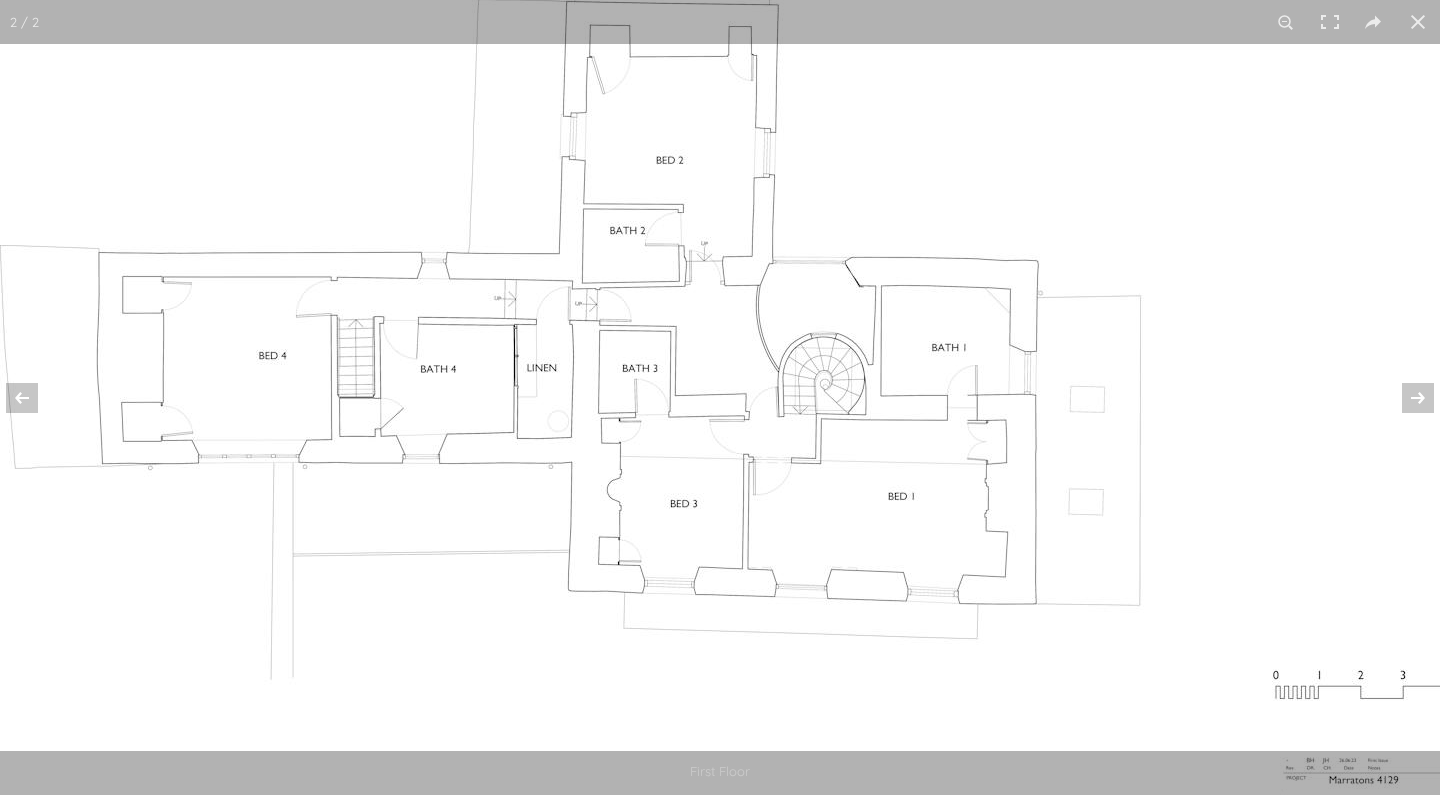 click at bounding box center [750, 432] 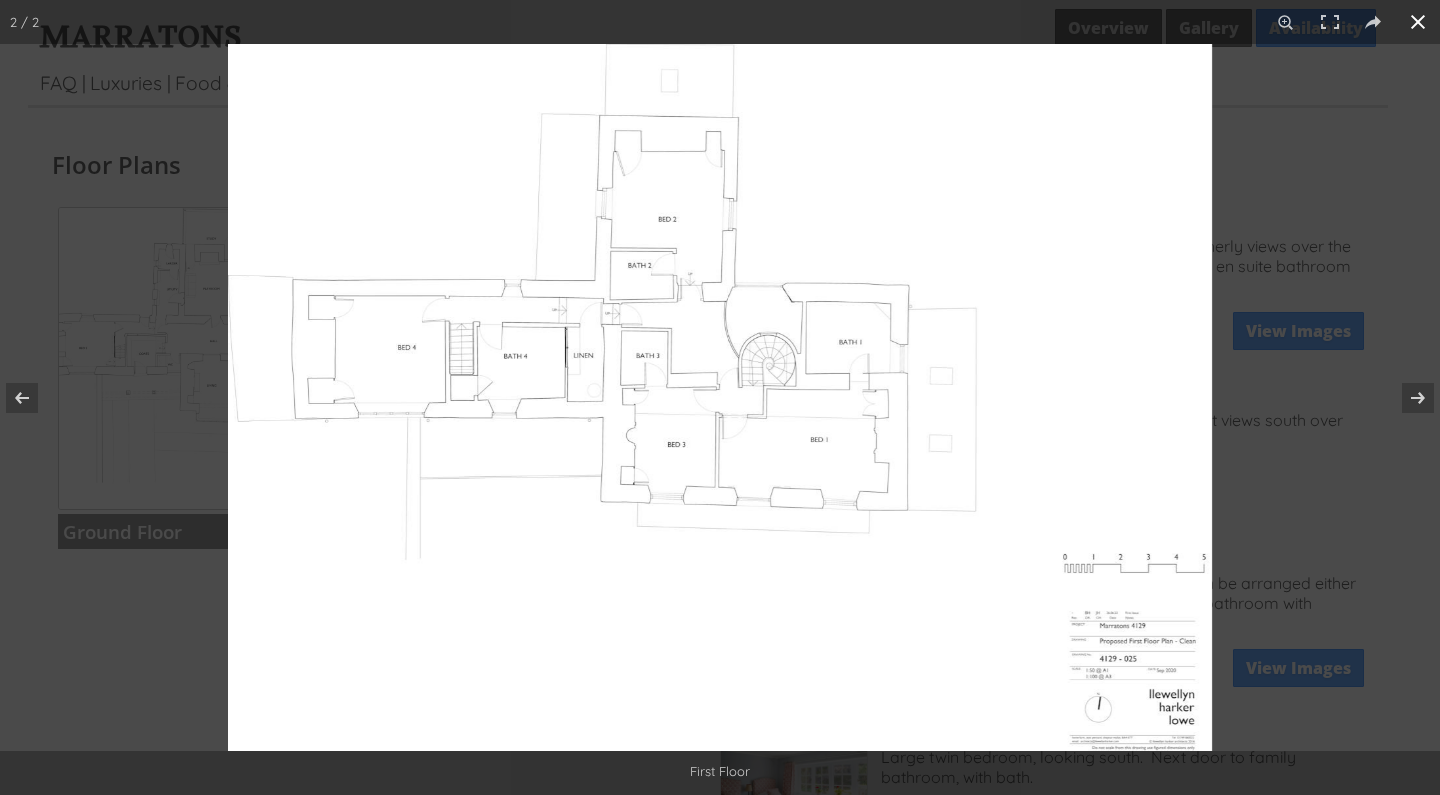 click at bounding box center (948, 441) 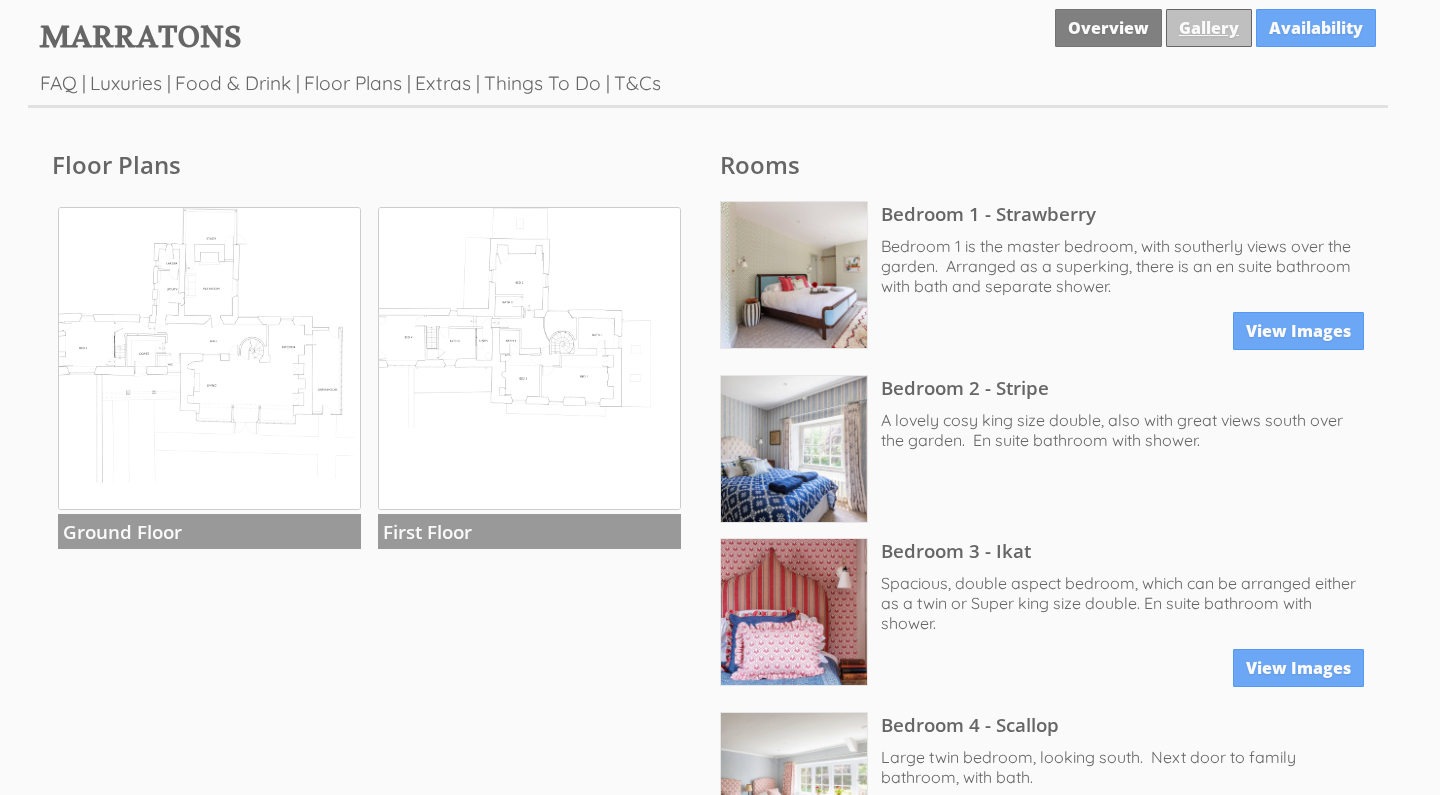 click on "Gallery" at bounding box center (1209, 28) 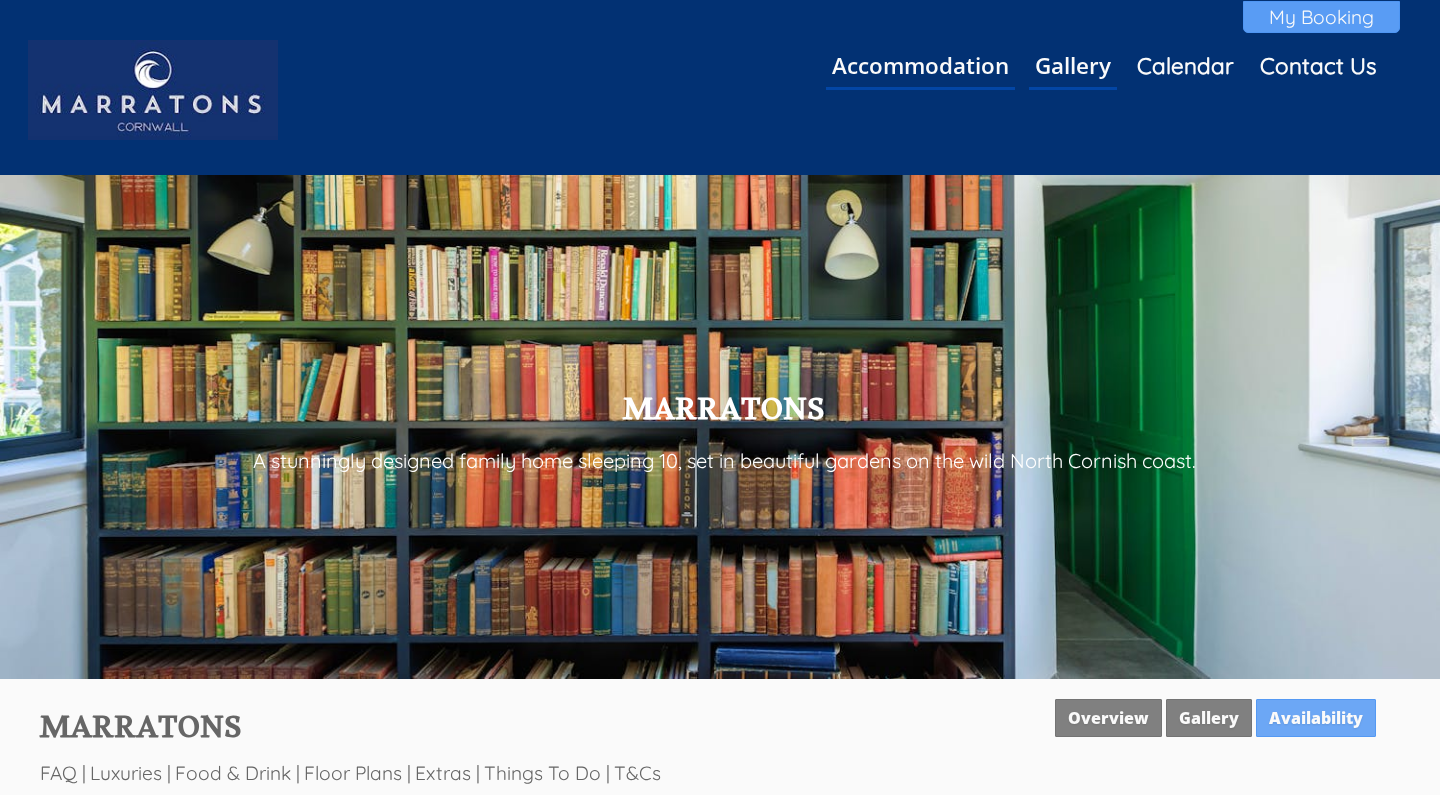 scroll, scrollTop: 0, scrollLeft: 0, axis: both 